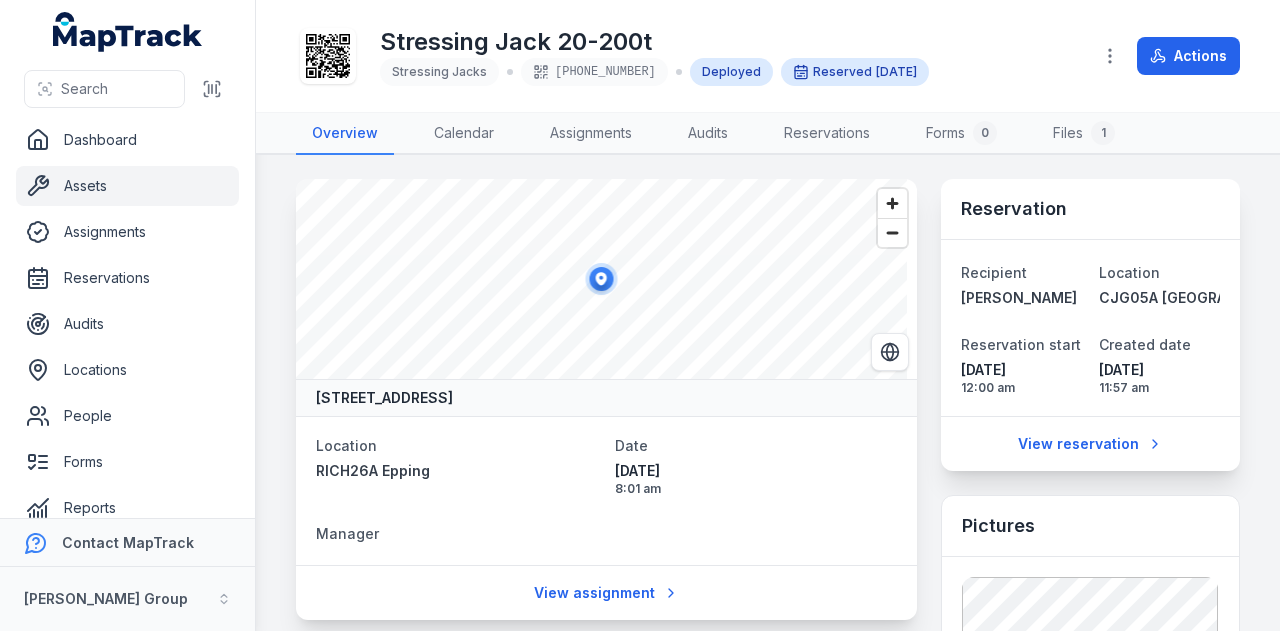 scroll, scrollTop: 0, scrollLeft: 0, axis: both 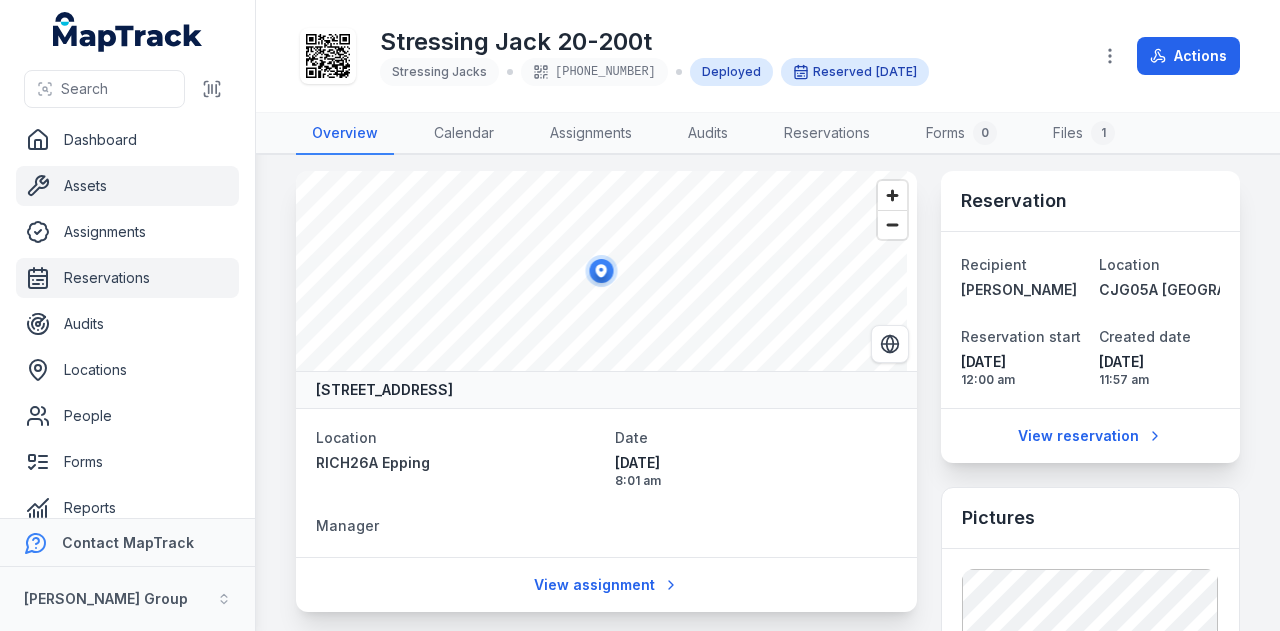 click on "Reservations" at bounding box center (127, 278) 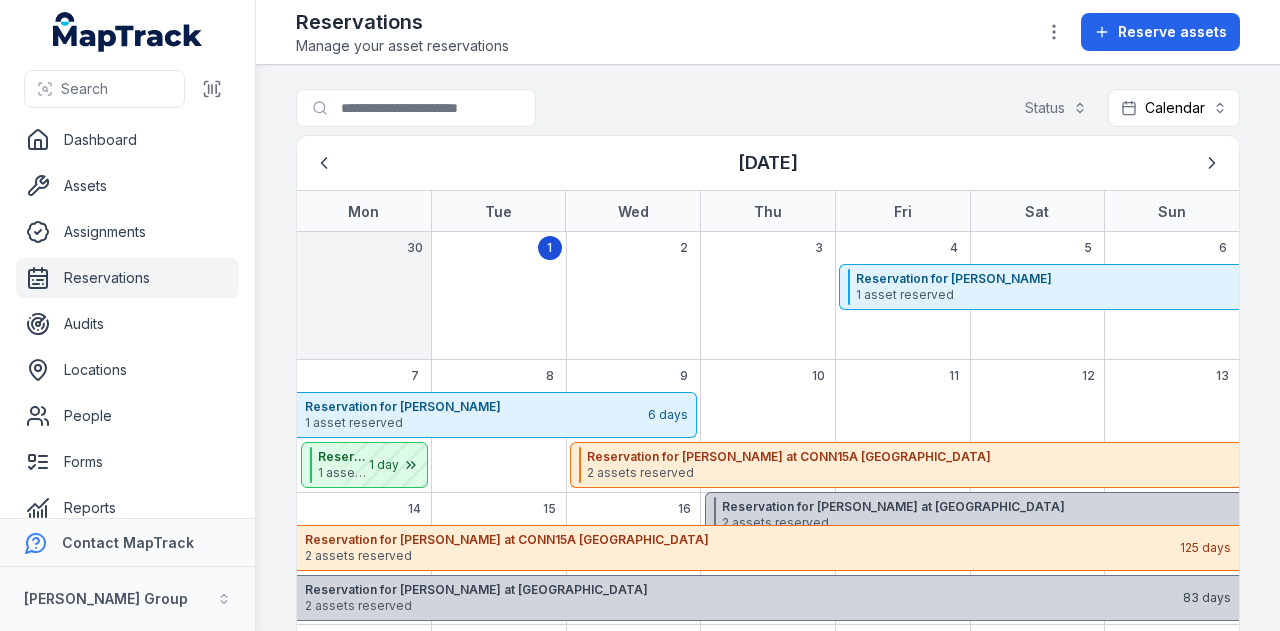 scroll, scrollTop: 0, scrollLeft: 0, axis: both 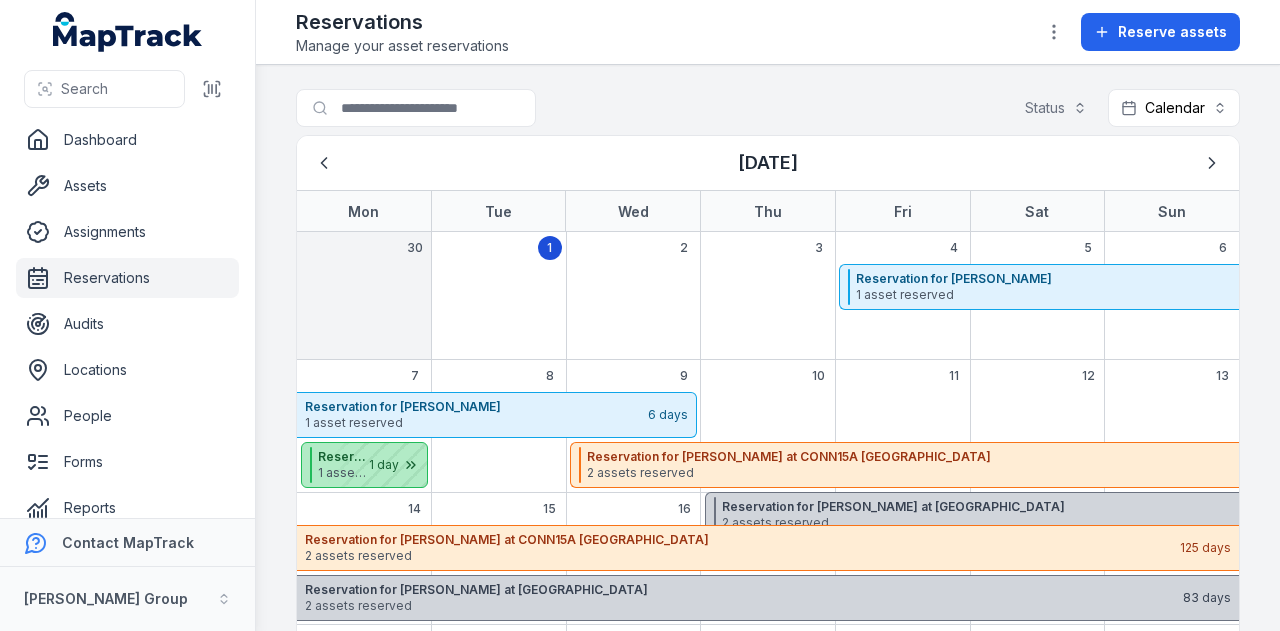 click at bounding box center (377, 465) 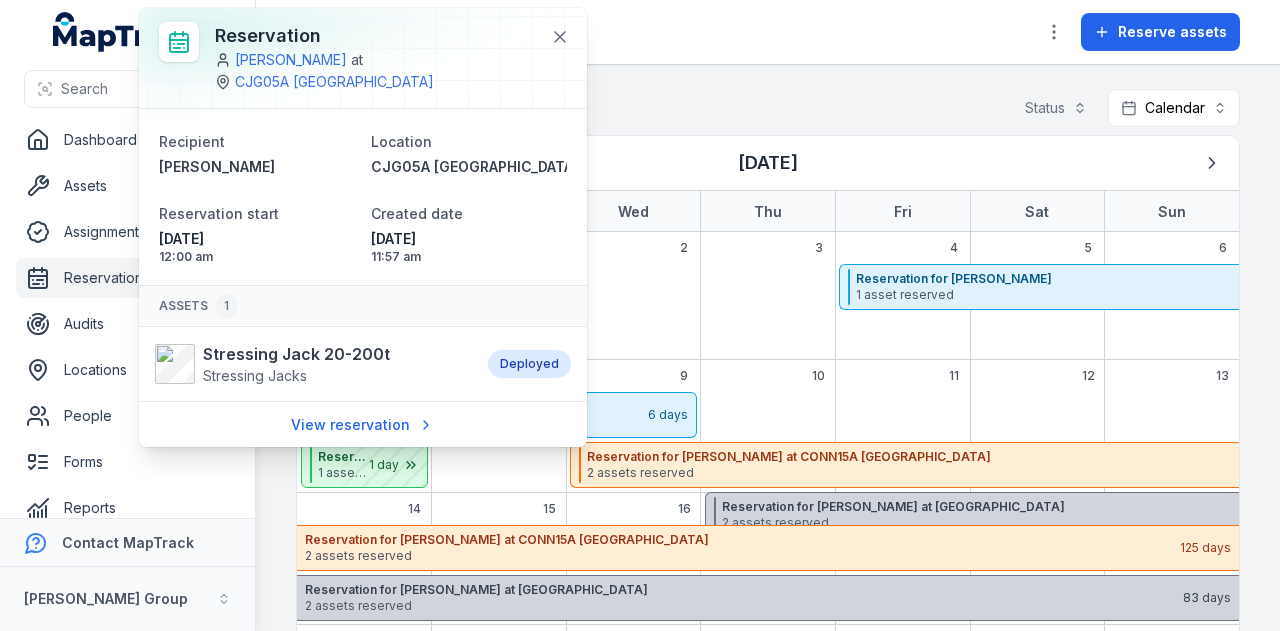 scroll, scrollTop: 0, scrollLeft: 0, axis: both 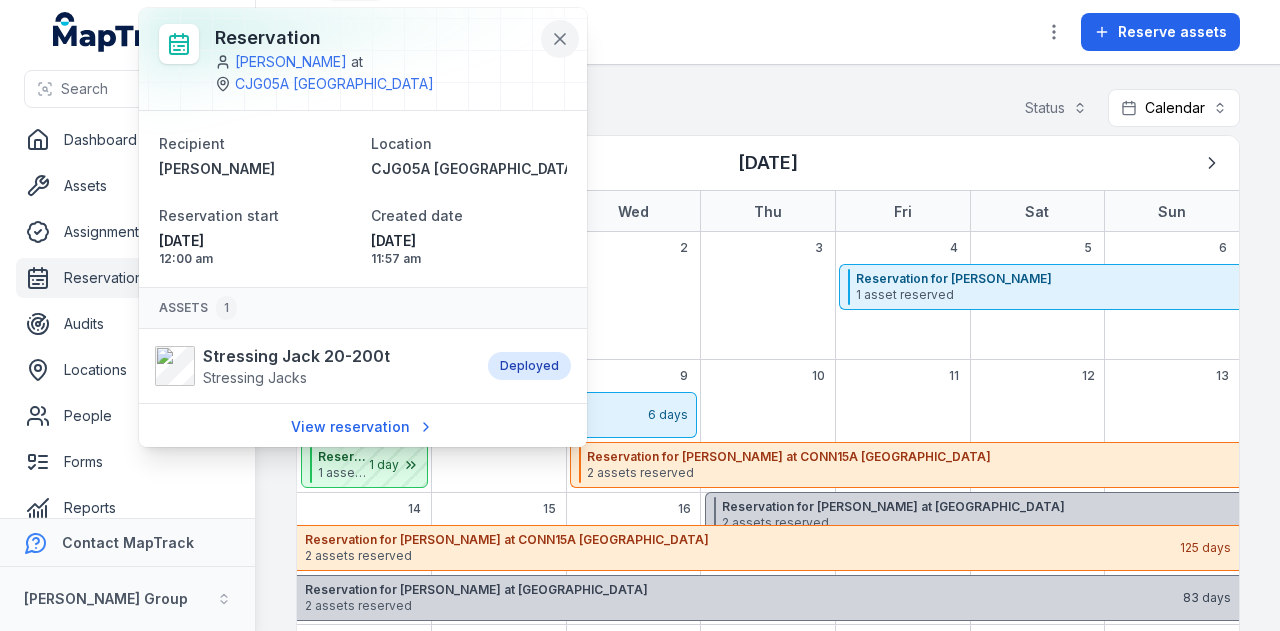 click 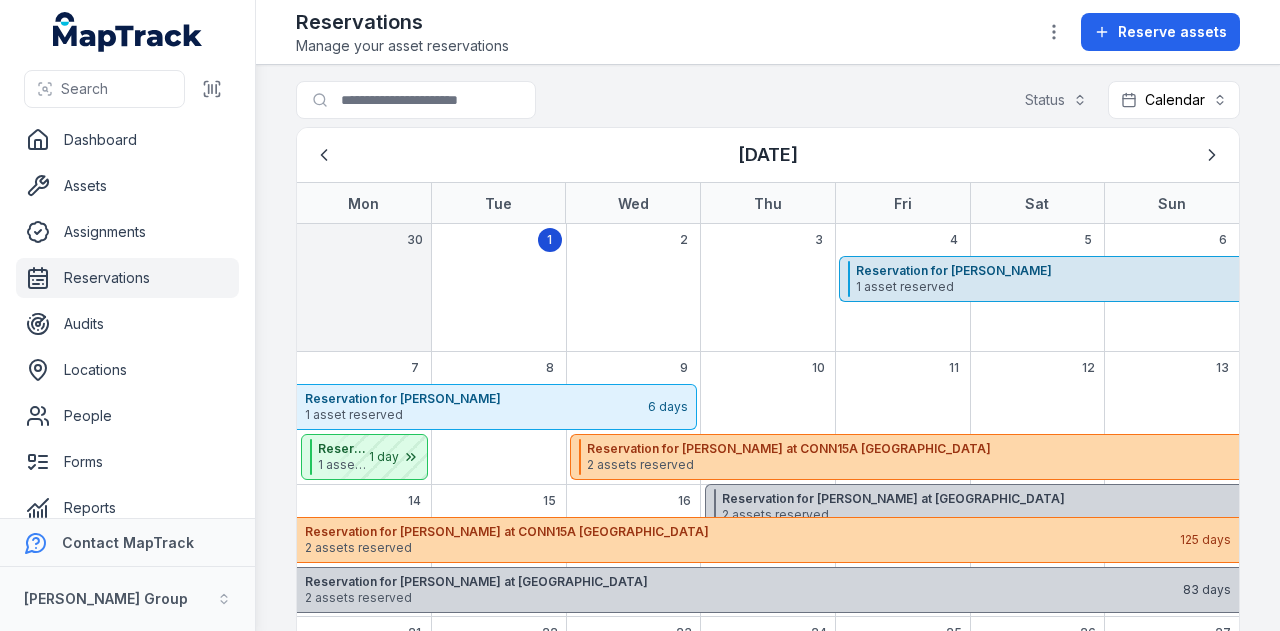 scroll, scrollTop: 0, scrollLeft: 0, axis: both 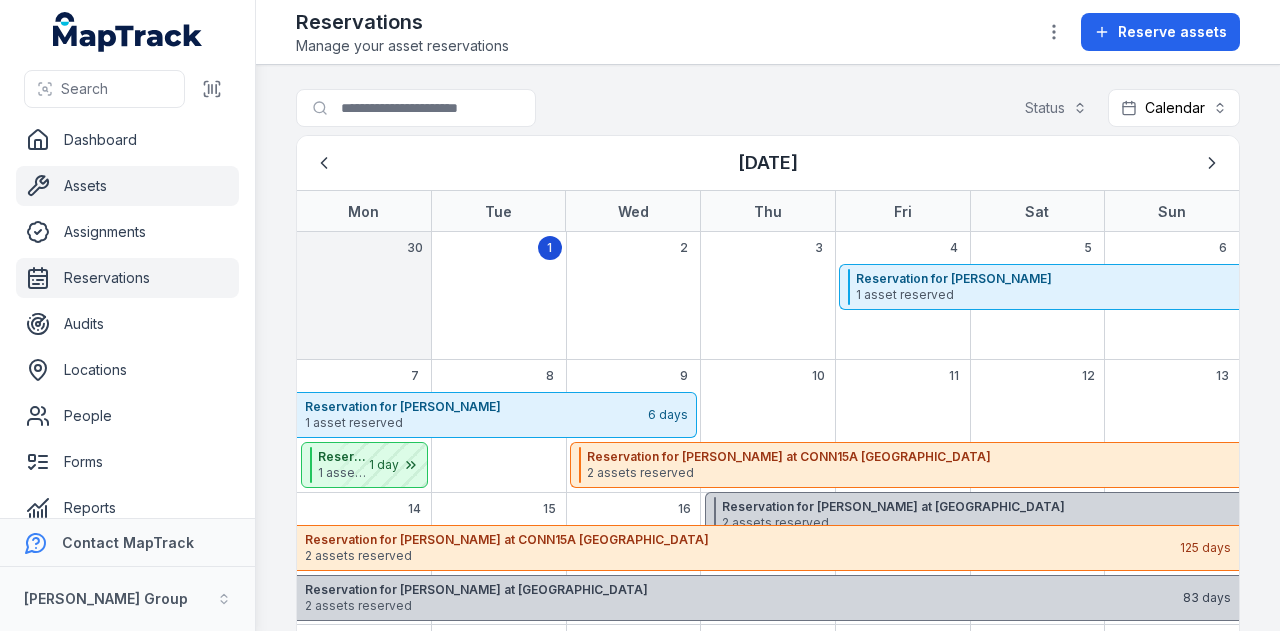 click on "Assets" at bounding box center [127, 186] 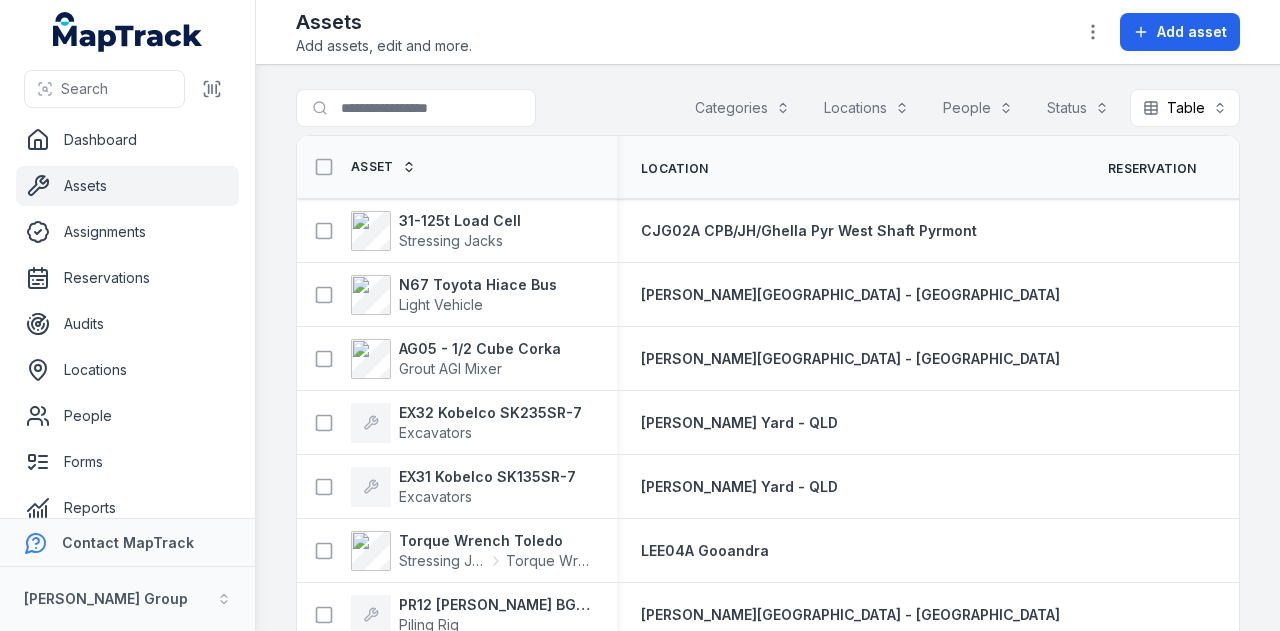 scroll, scrollTop: 0, scrollLeft: 0, axis: both 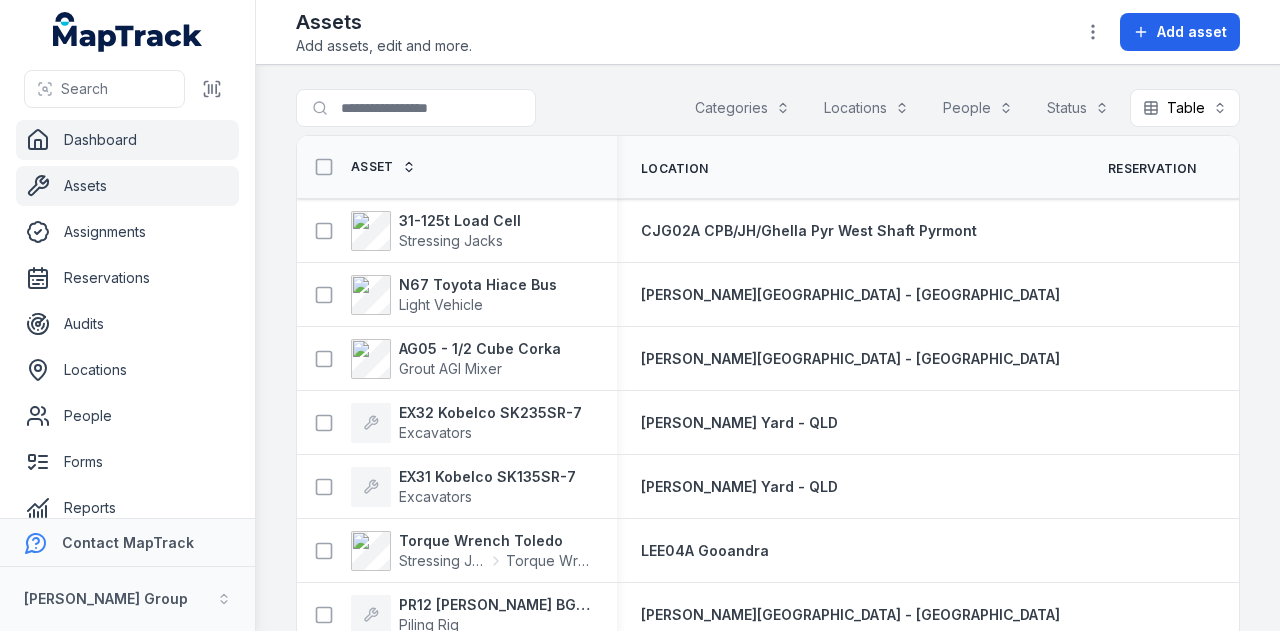 click on "Dashboard" at bounding box center [127, 140] 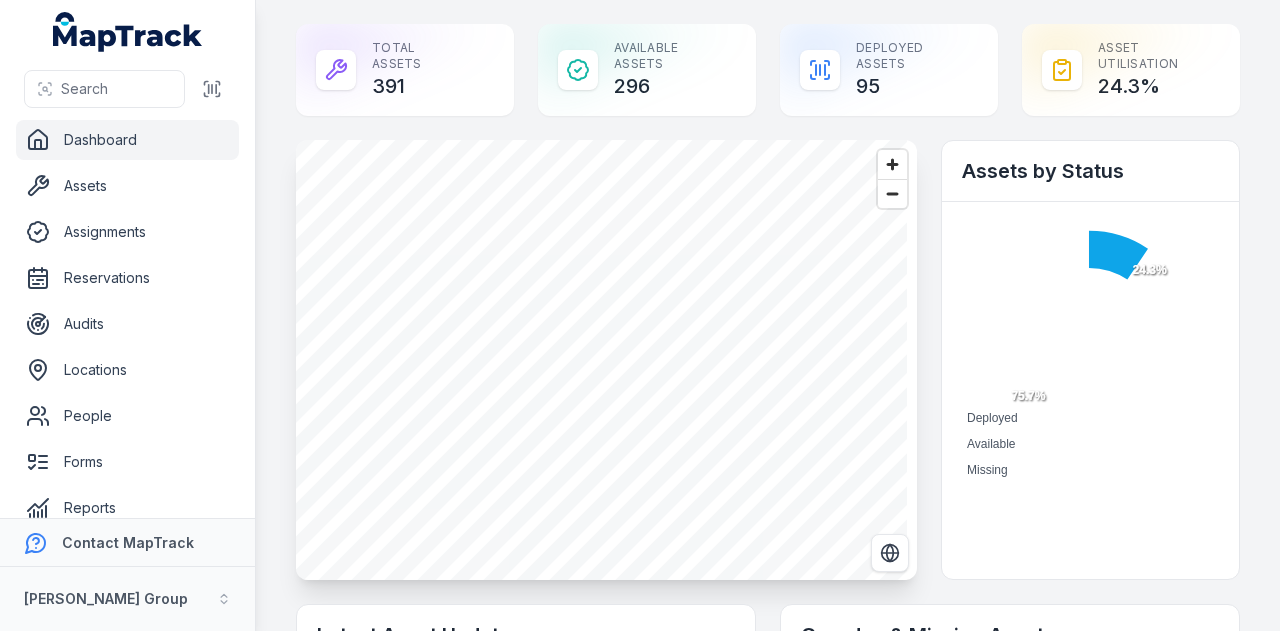 scroll, scrollTop: 0, scrollLeft: 0, axis: both 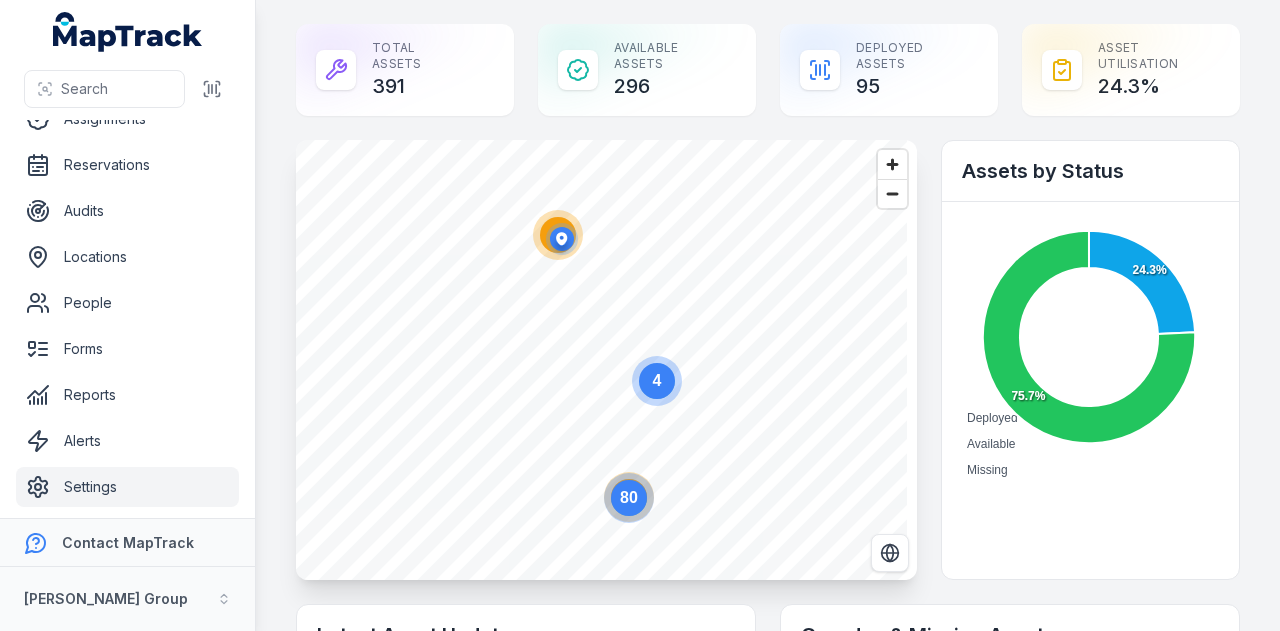 click on "Settings" at bounding box center (127, 487) 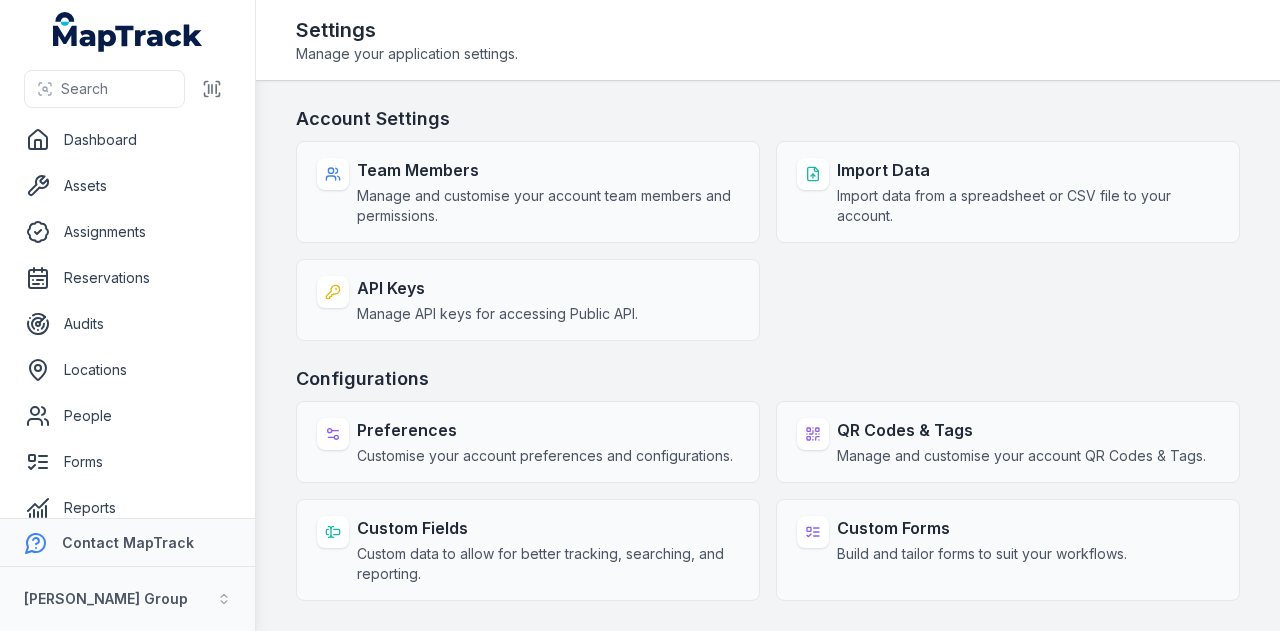 scroll, scrollTop: 0, scrollLeft: 0, axis: both 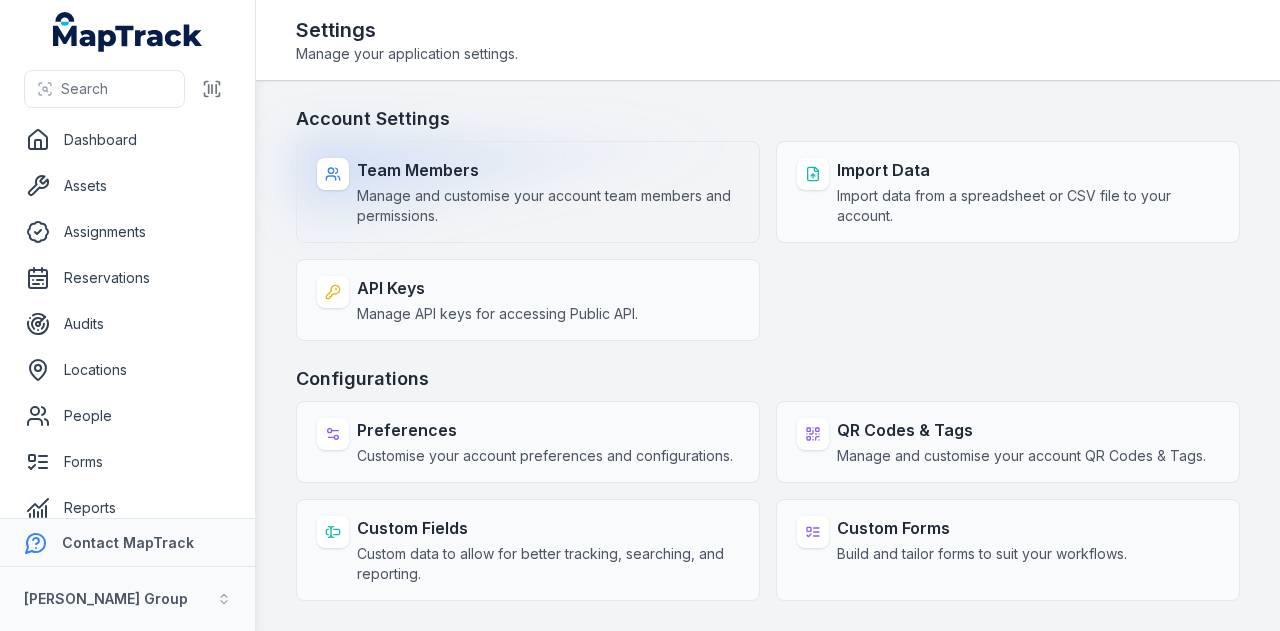 click on "Manage and customise your account team members and permissions." at bounding box center (548, 206) 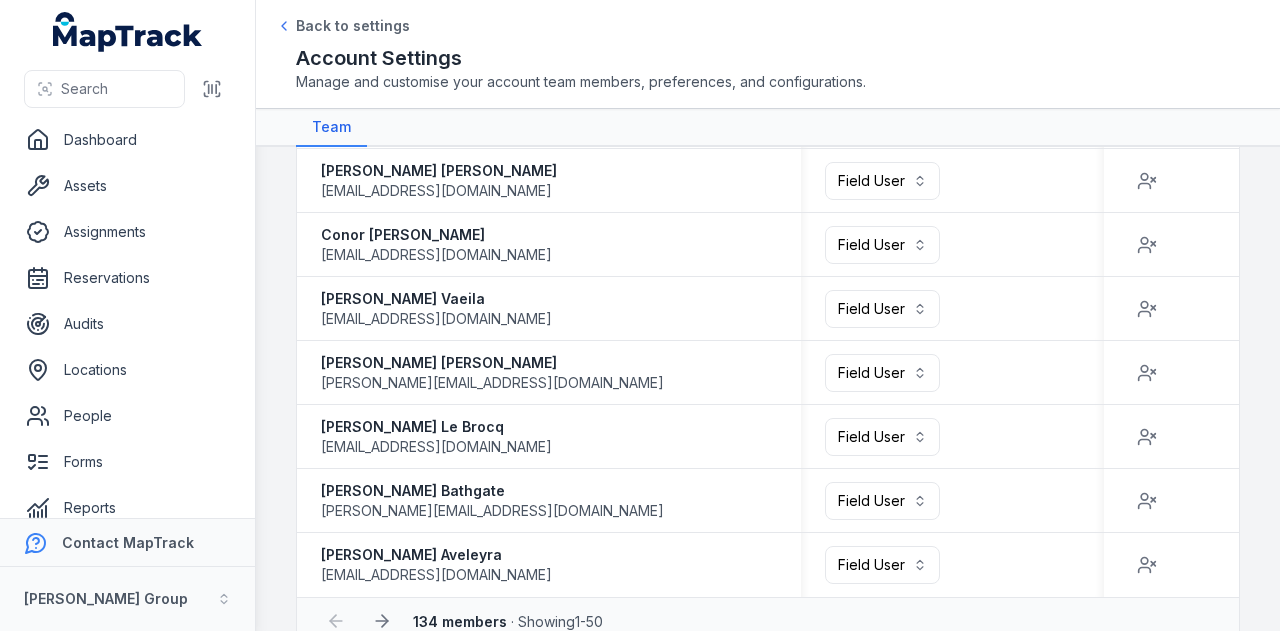 scroll, scrollTop: 2904, scrollLeft: 0, axis: vertical 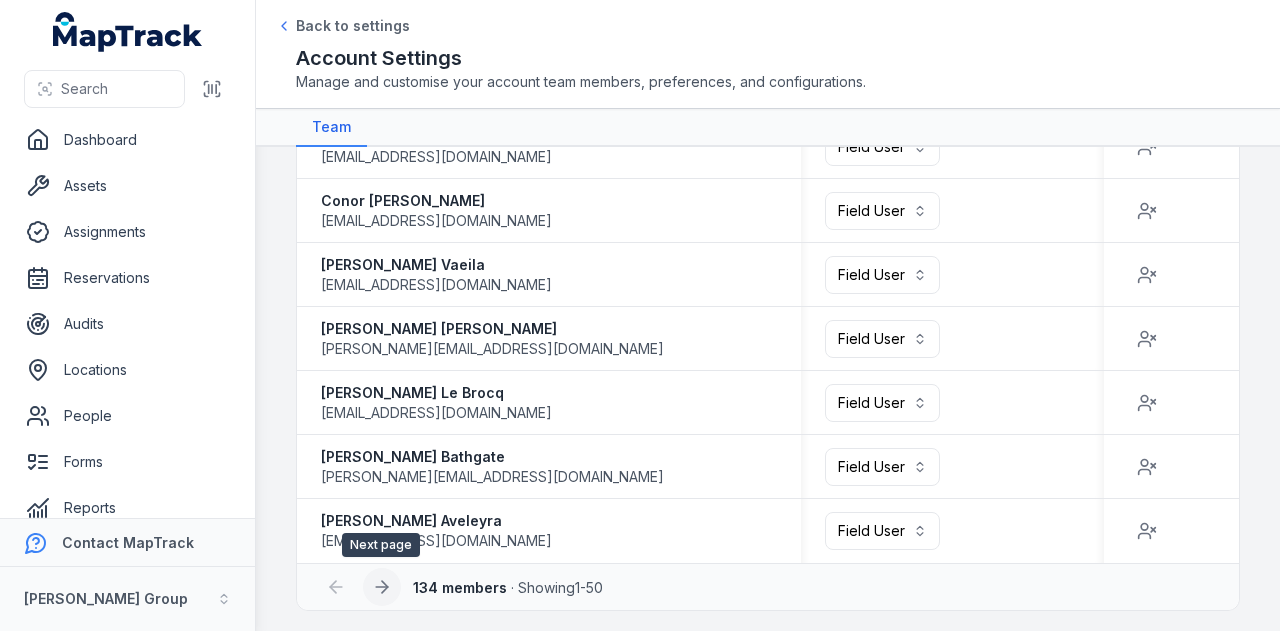 click 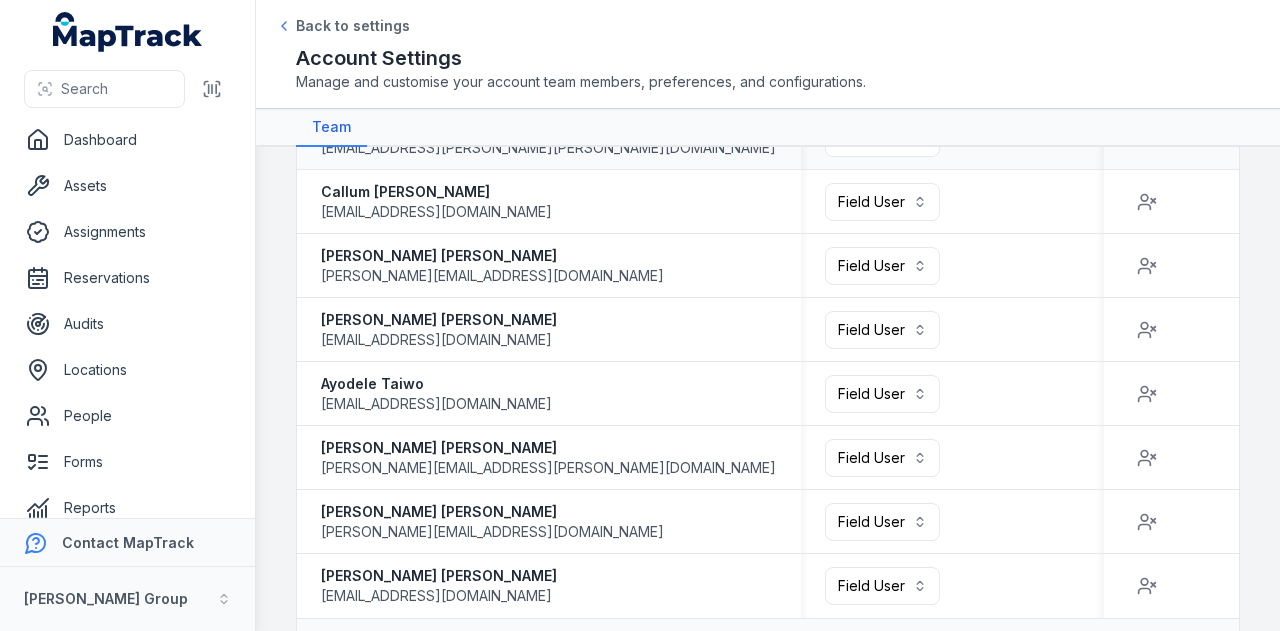 scroll, scrollTop: 2904, scrollLeft: 0, axis: vertical 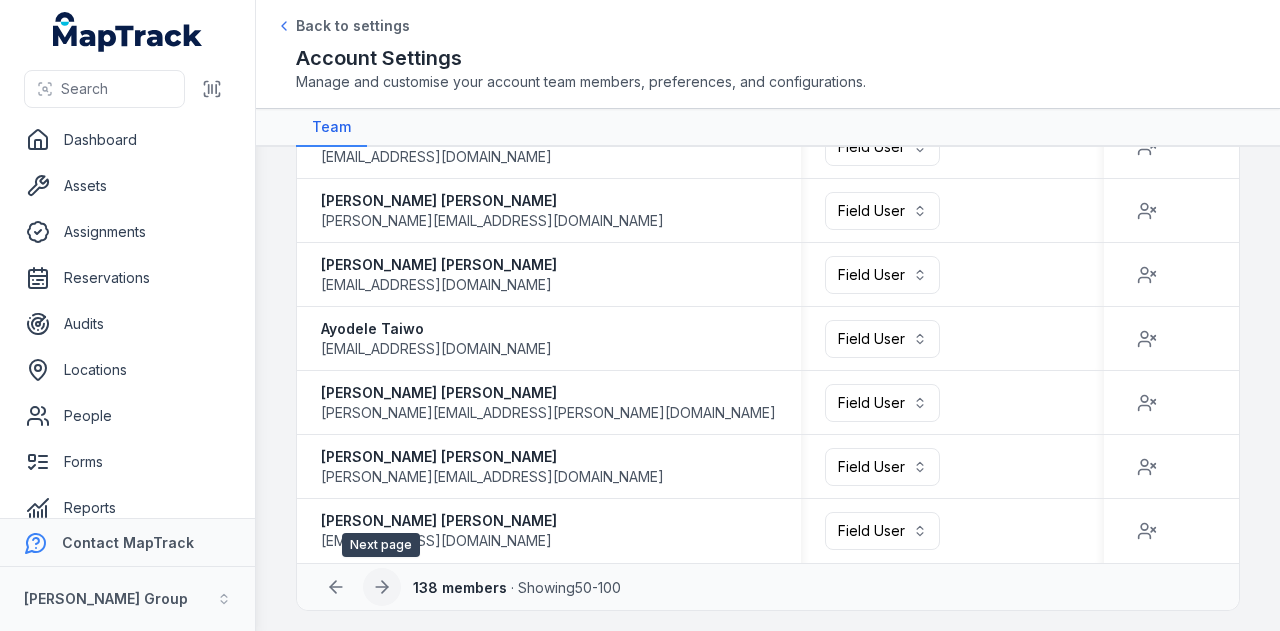 click 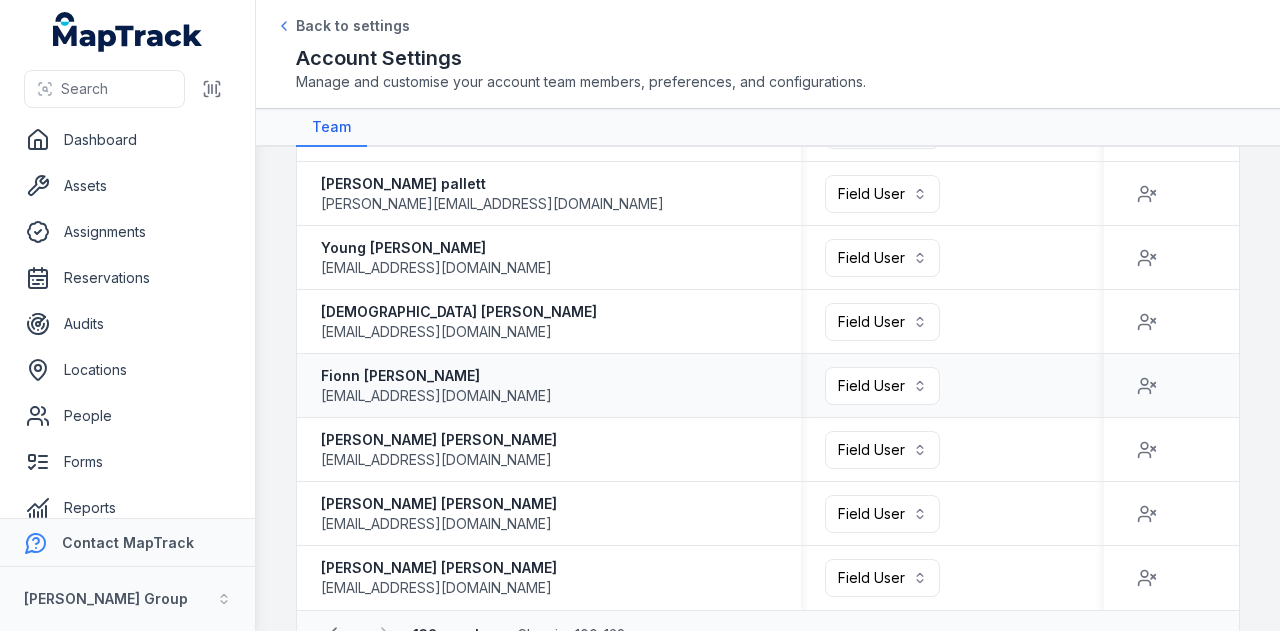 scroll, scrollTop: 2136, scrollLeft: 0, axis: vertical 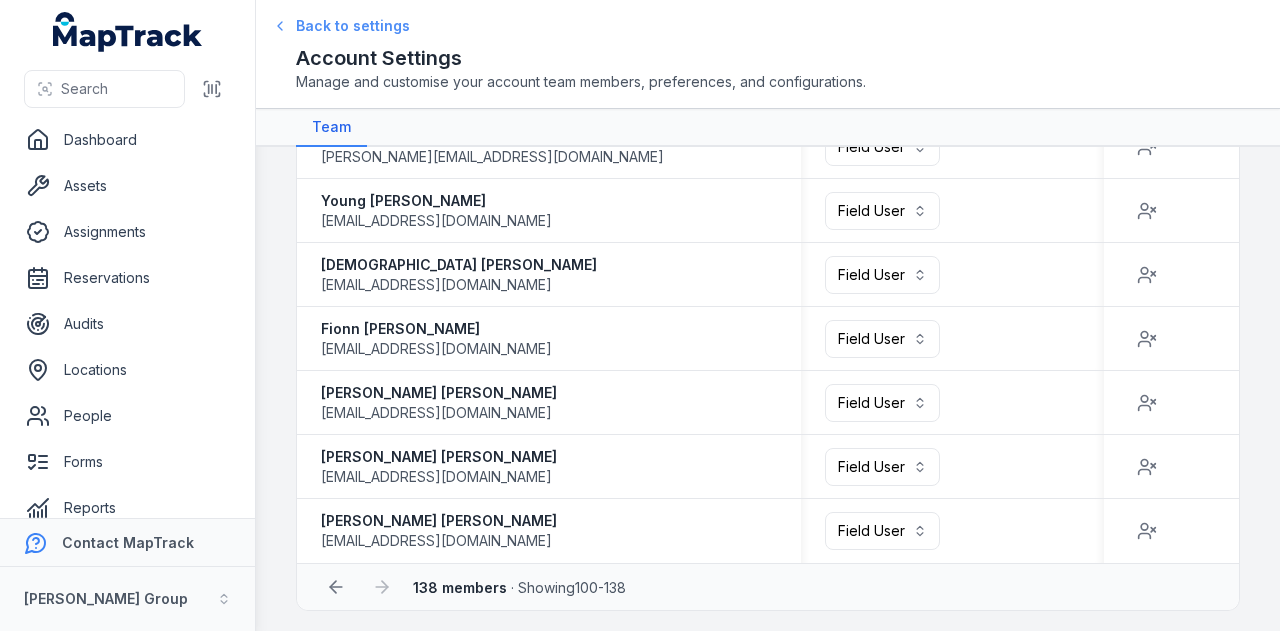 click on "Back to settings" at bounding box center [353, 26] 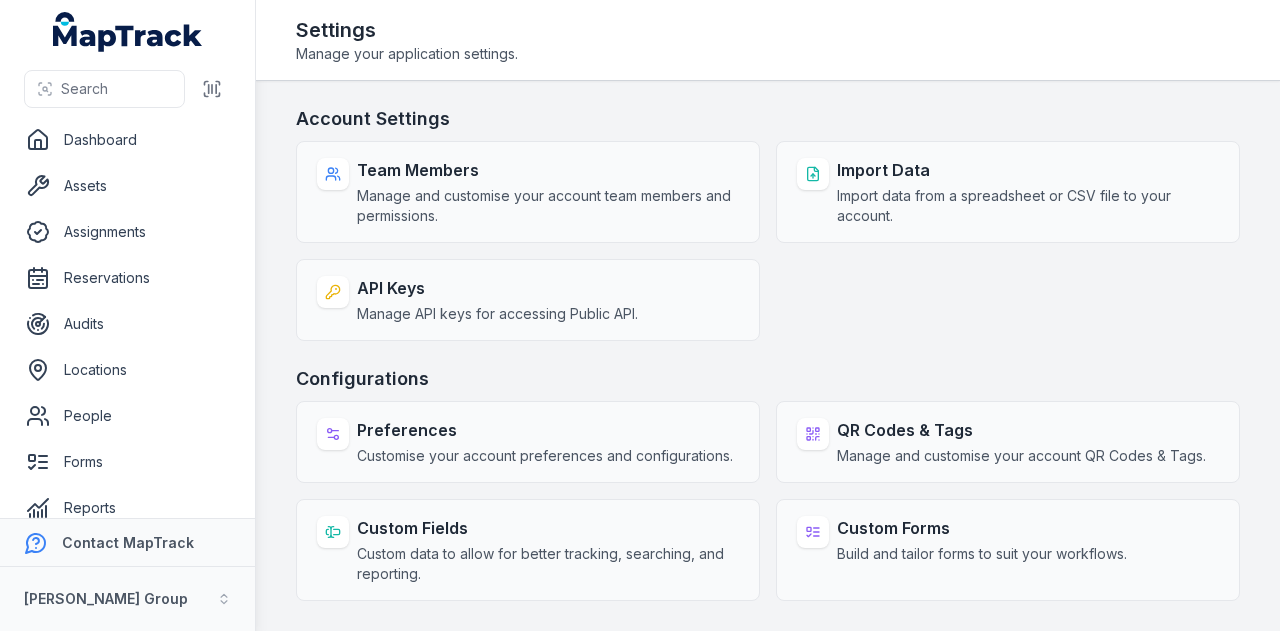 click on "Contact MapTrack RIX Group RIX Group" at bounding box center [127, 574] 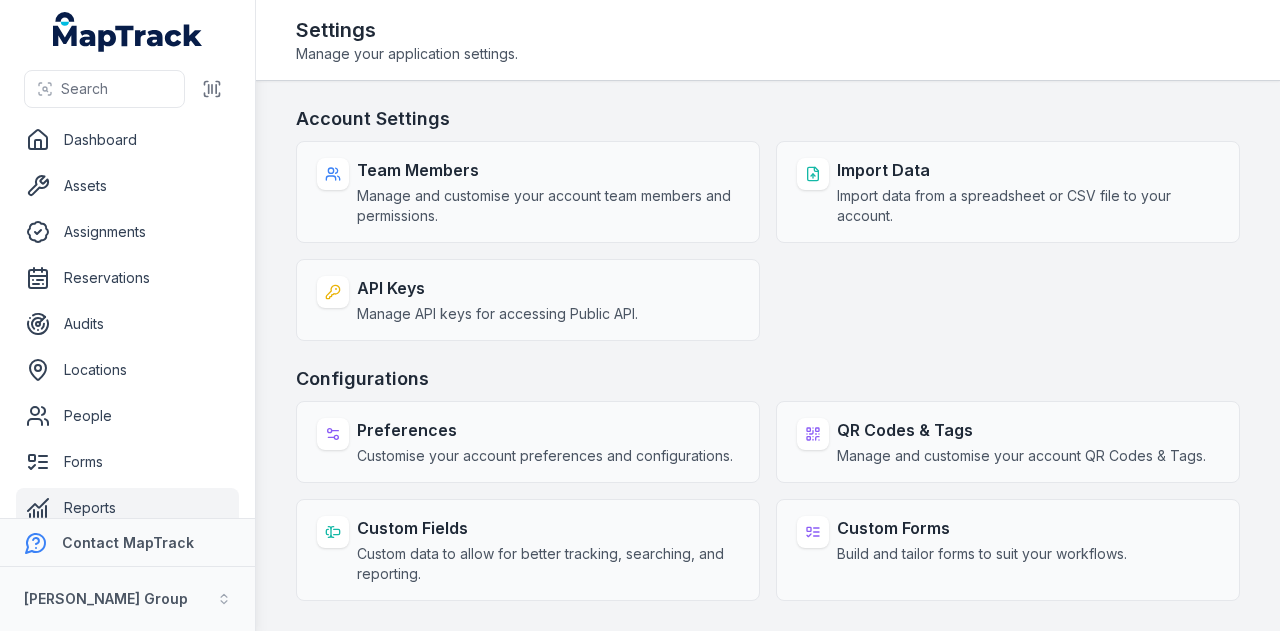 click on "Reports" at bounding box center (127, 508) 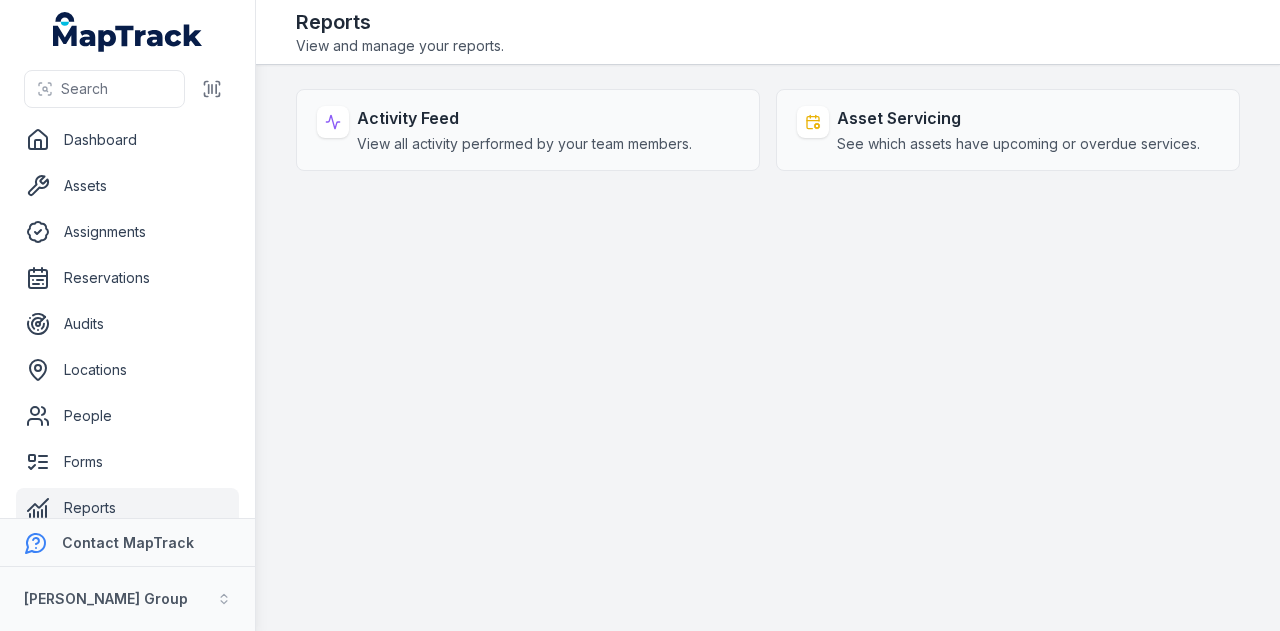 scroll, scrollTop: 0, scrollLeft: 0, axis: both 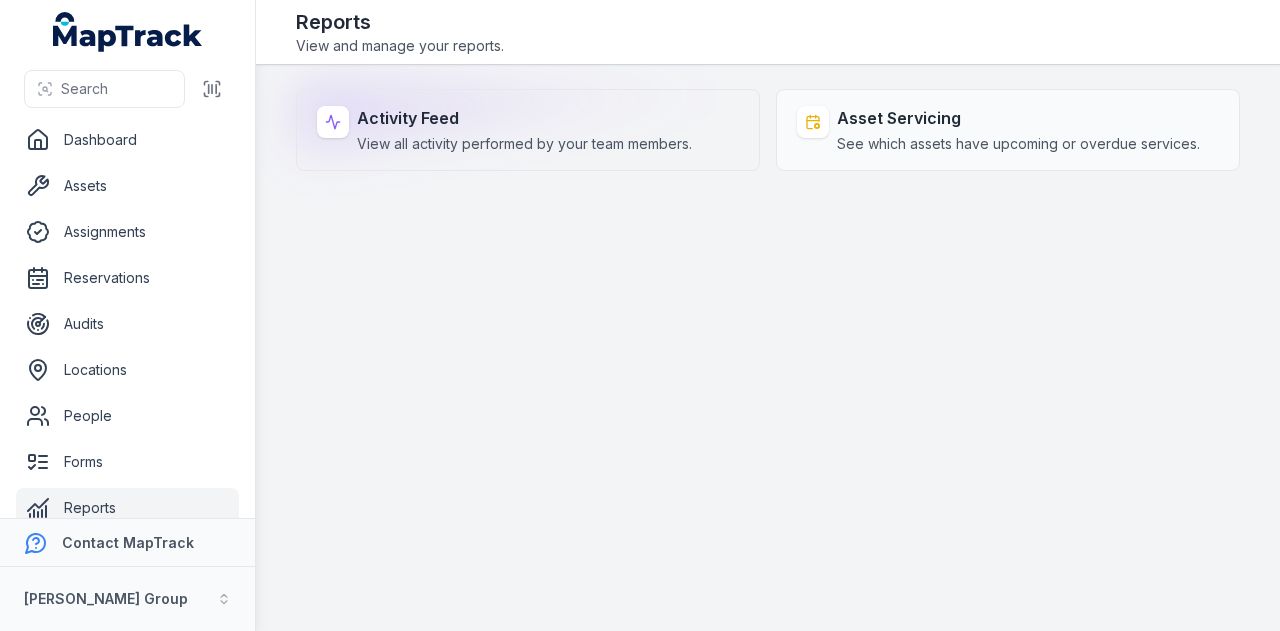 click on "Activity Feed" at bounding box center [524, 118] 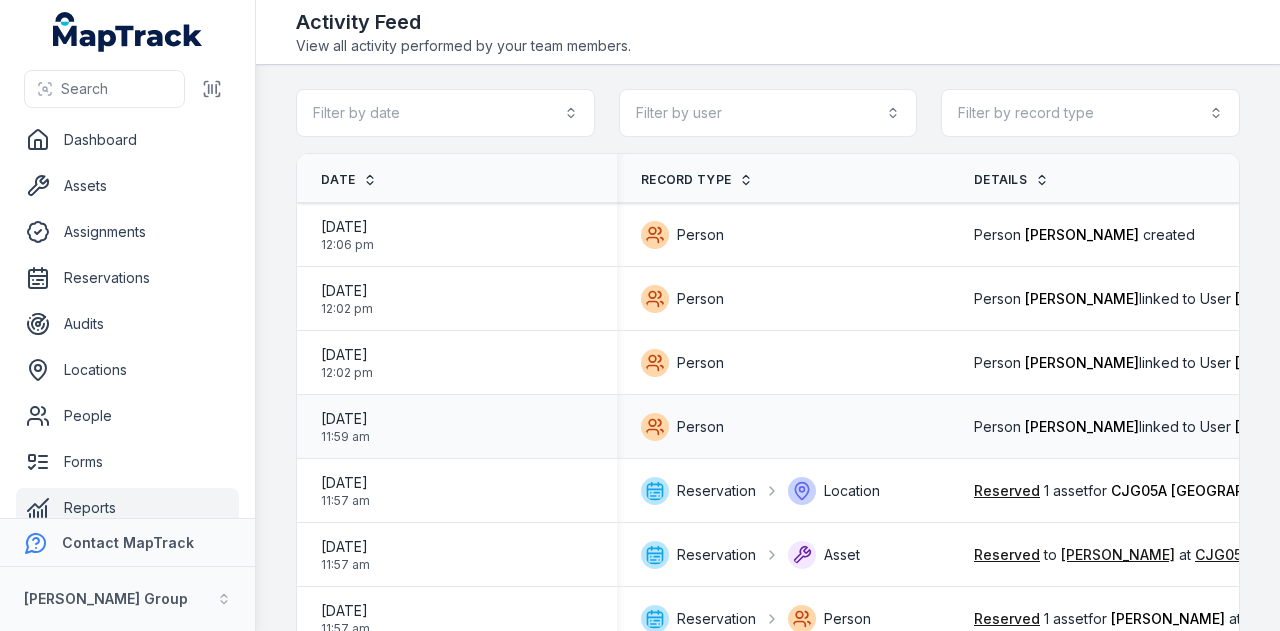 scroll, scrollTop: 0, scrollLeft: 47, axis: horizontal 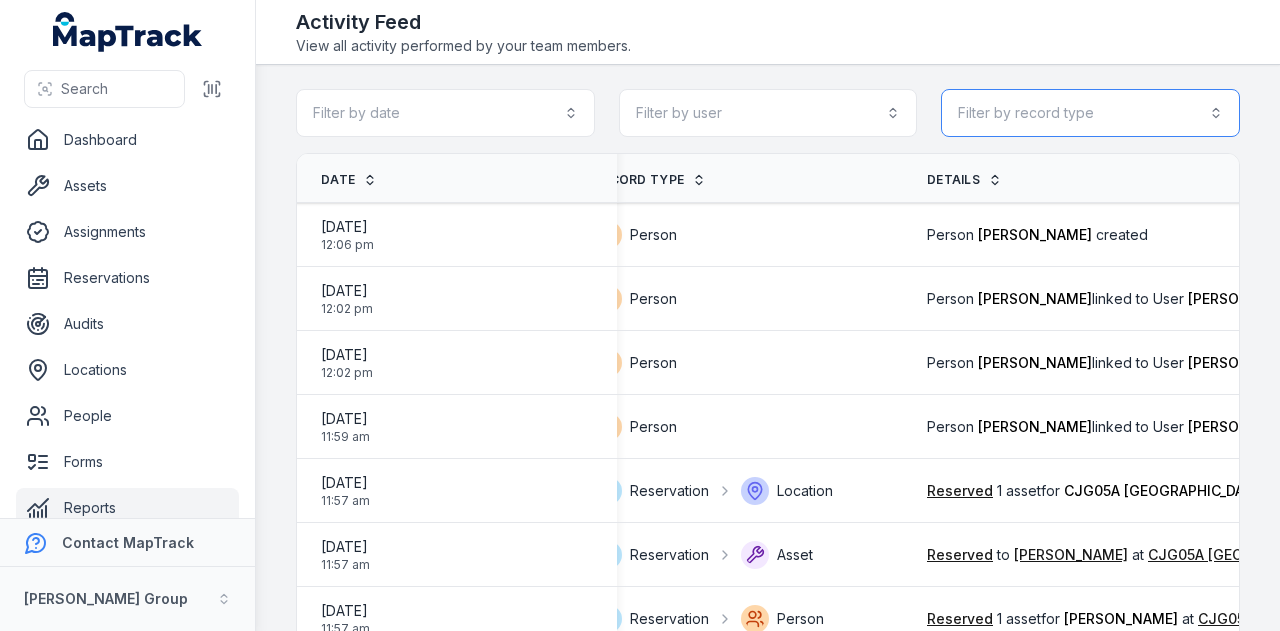 click on "Filter by record type" at bounding box center (1090, 113) 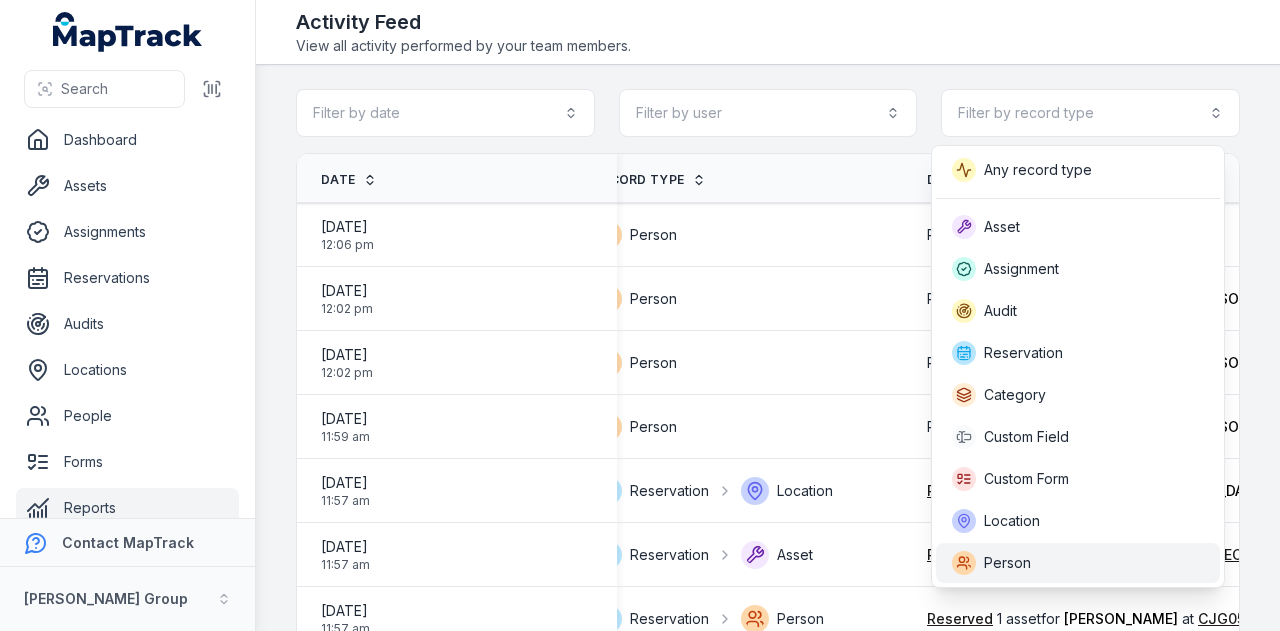 click on "Person" at bounding box center [1078, 563] 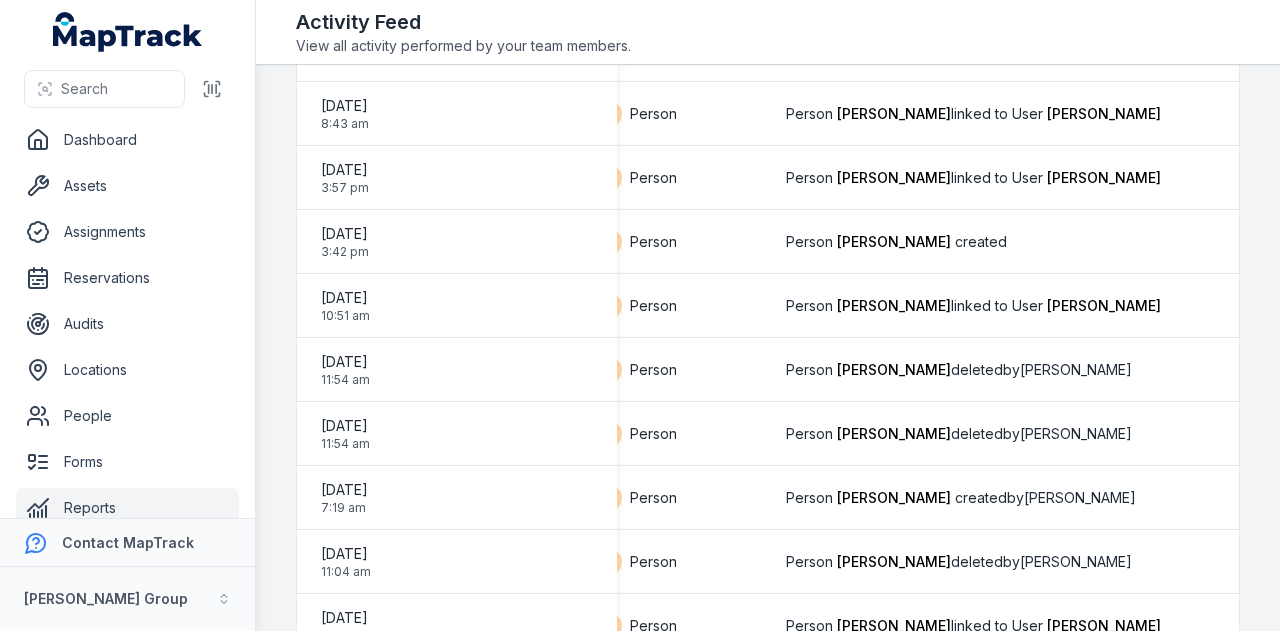 scroll, scrollTop: 890, scrollLeft: 0, axis: vertical 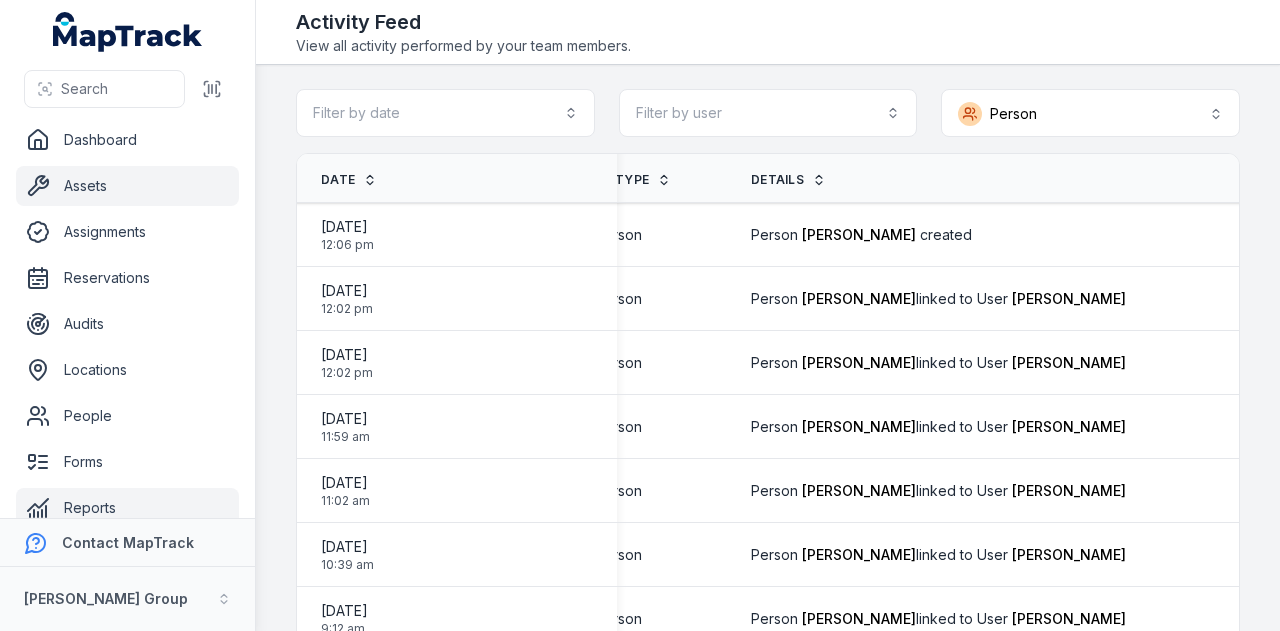 click on "Assets" at bounding box center (127, 186) 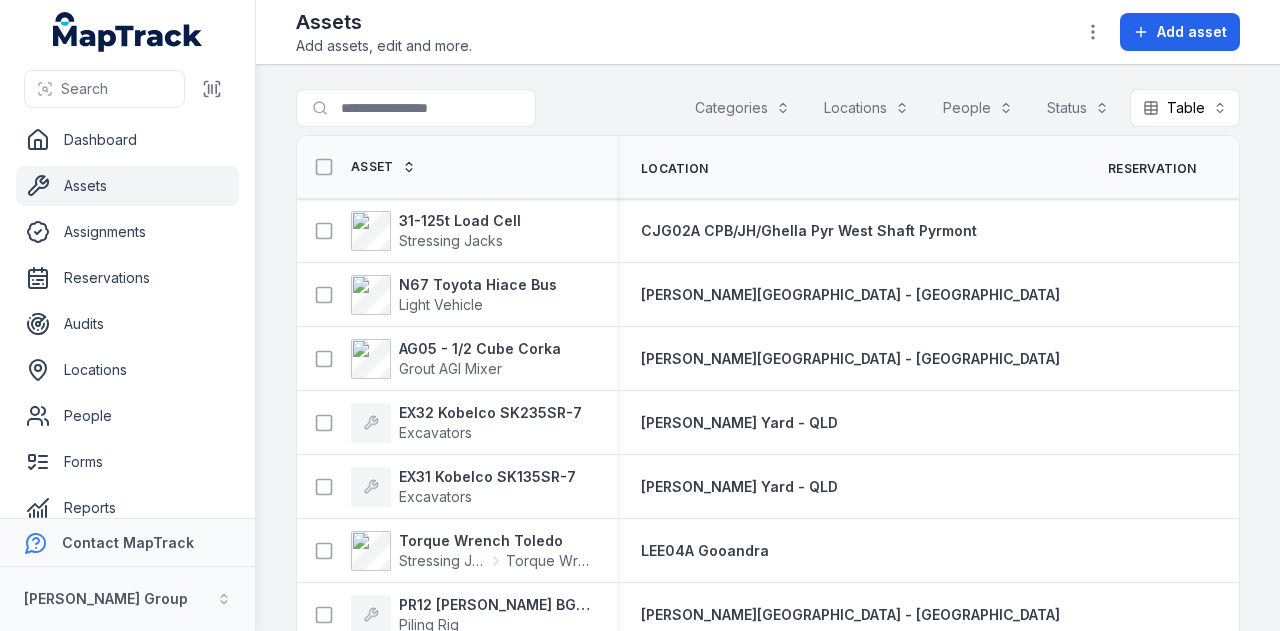 scroll, scrollTop: 0, scrollLeft: 0, axis: both 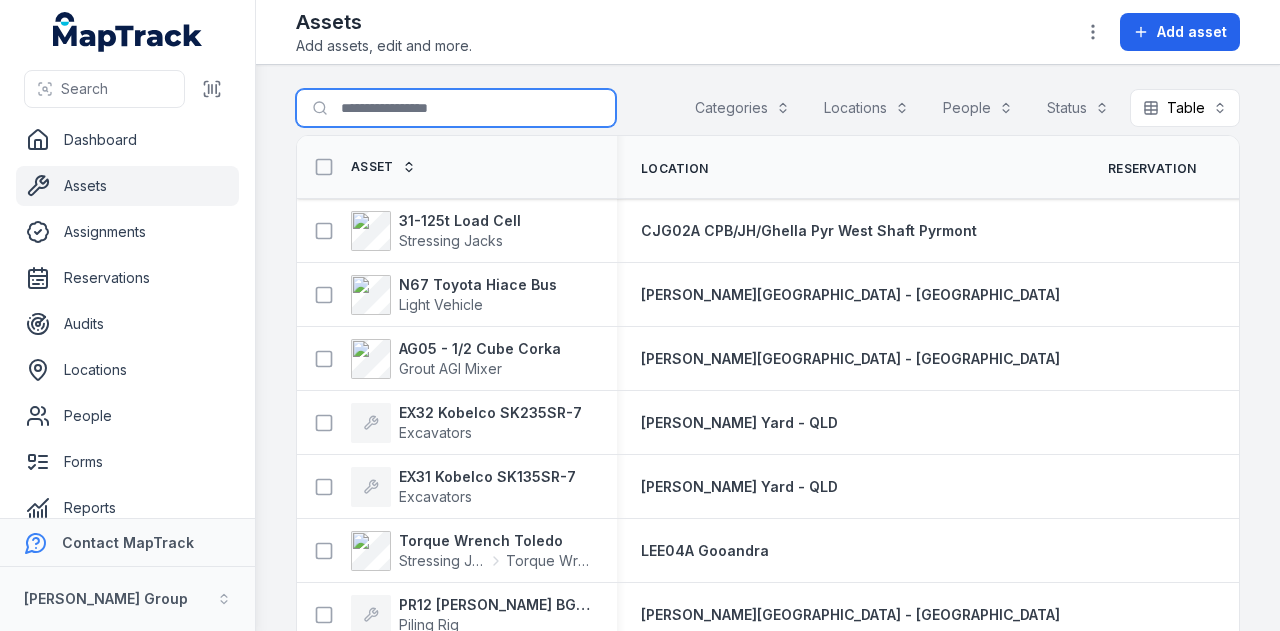 click on "Search for  assets" at bounding box center [456, 108] 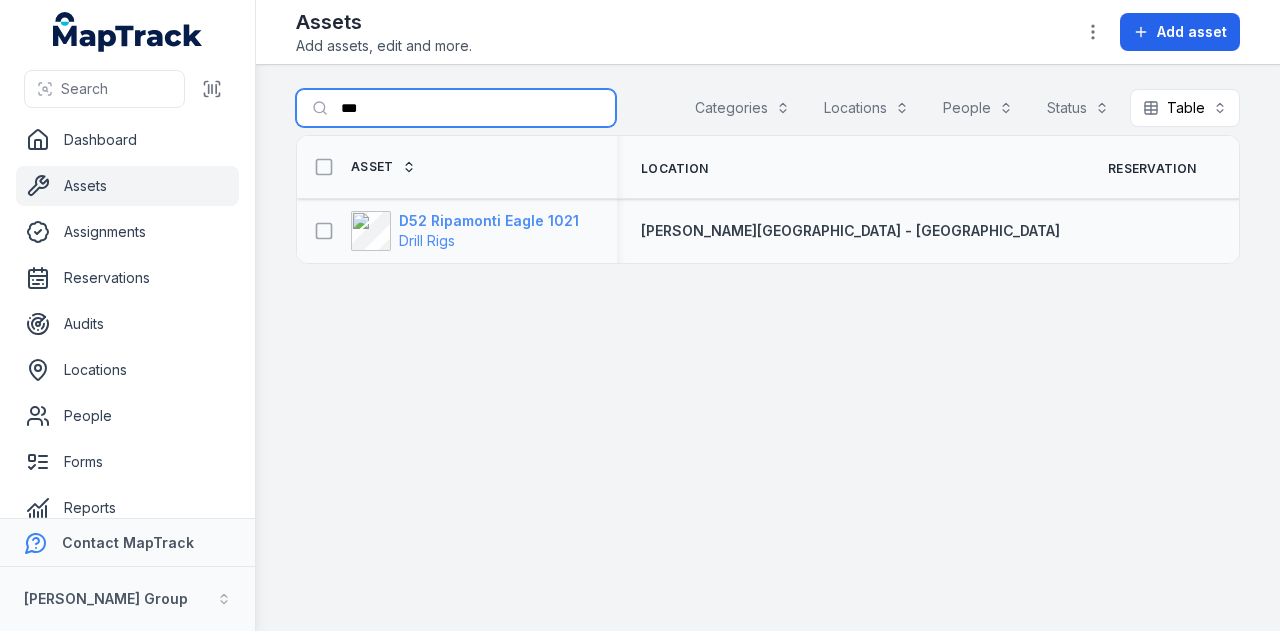 type on "***" 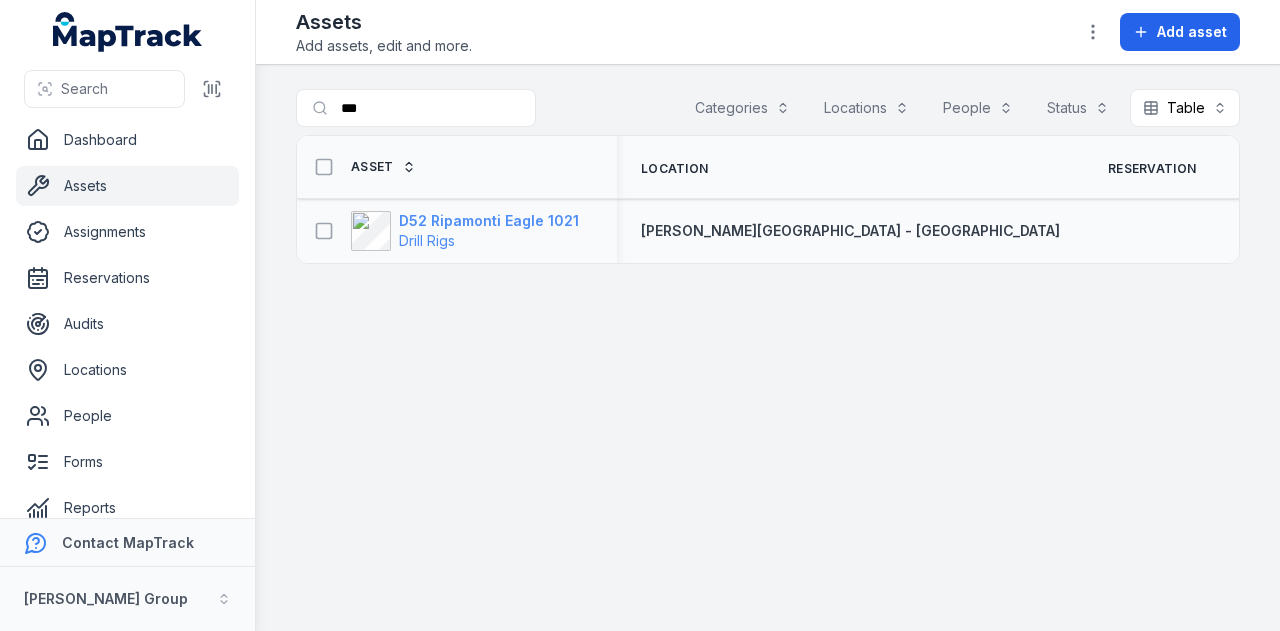 click on "D52 Ripamonti Eagle 1021" at bounding box center (489, 221) 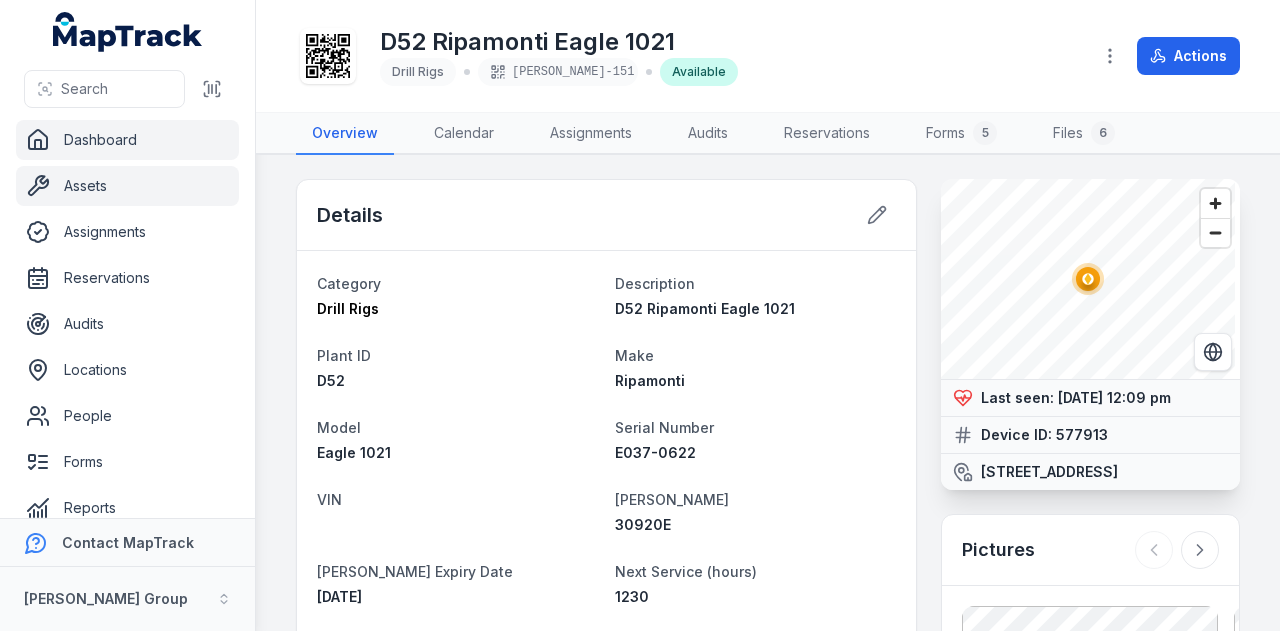 click on "Dashboard" at bounding box center (127, 140) 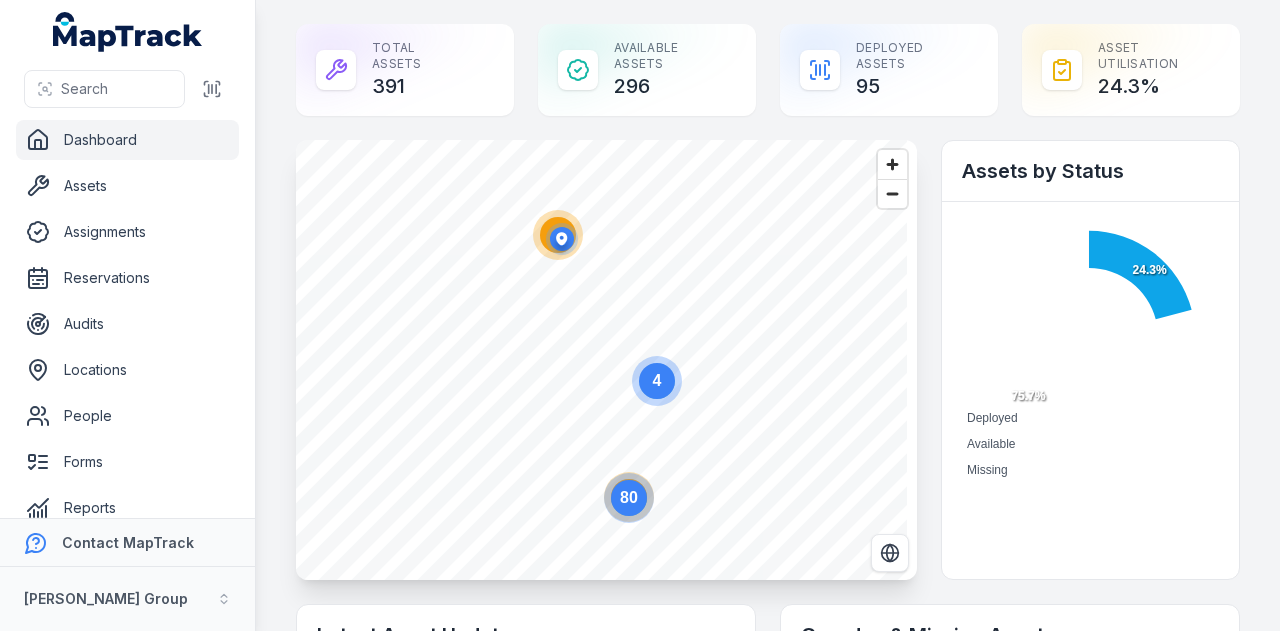 scroll, scrollTop: 0, scrollLeft: 0, axis: both 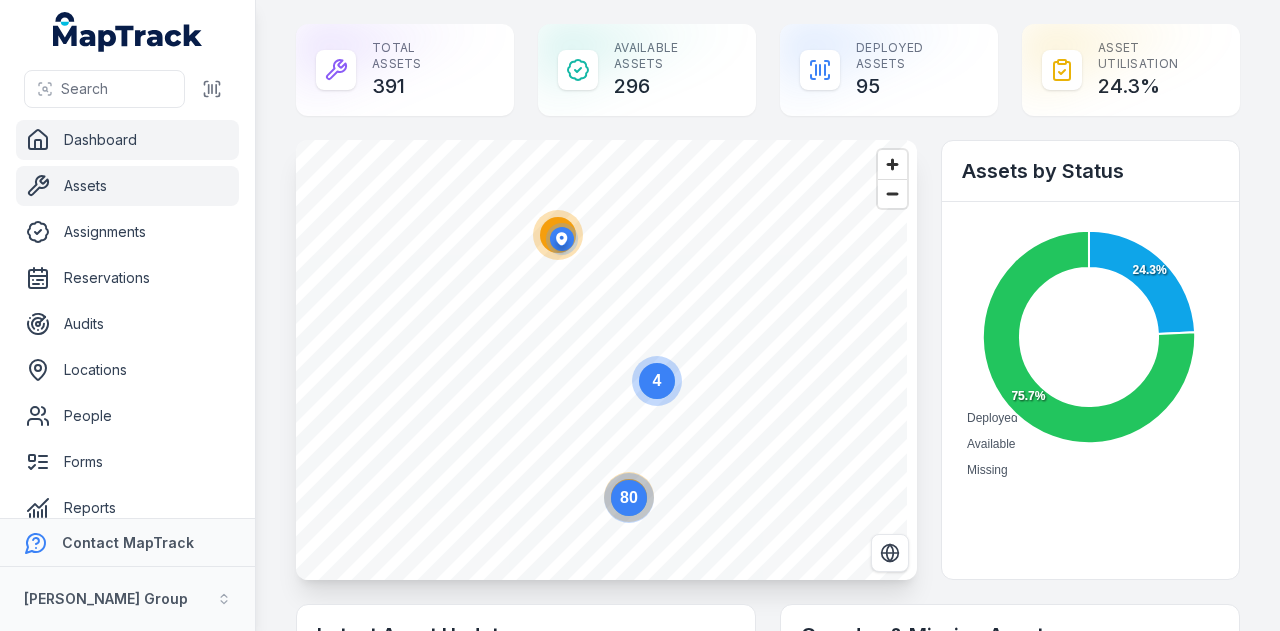click on "Assets" at bounding box center [127, 186] 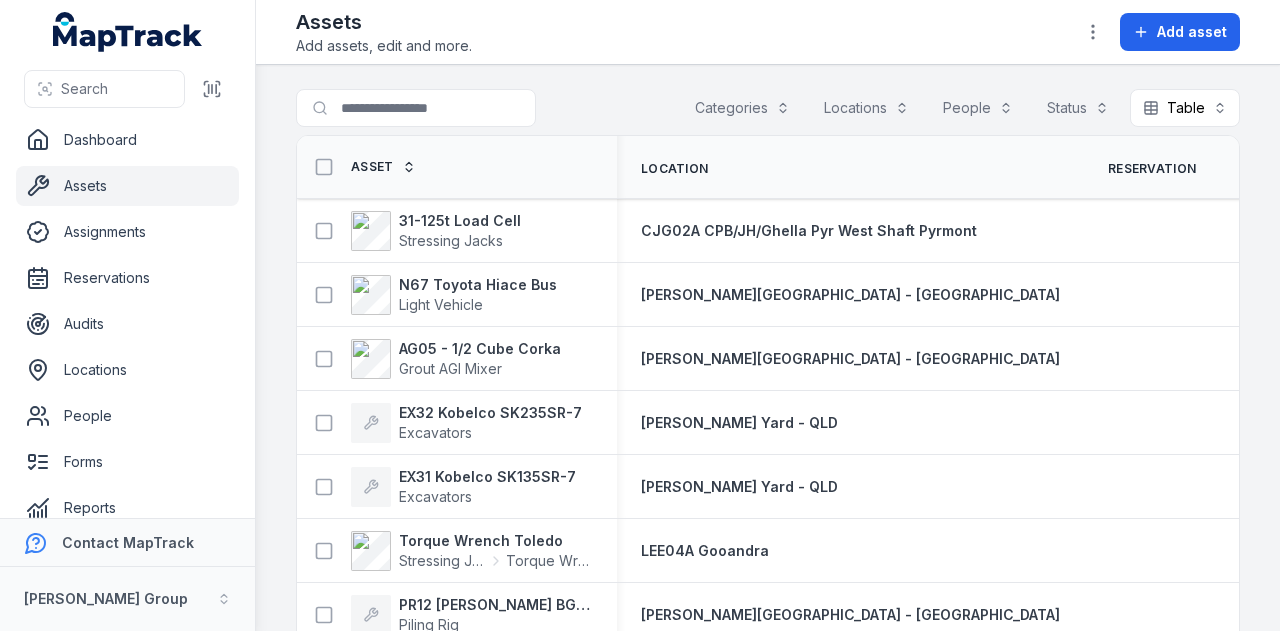 scroll, scrollTop: 0, scrollLeft: 0, axis: both 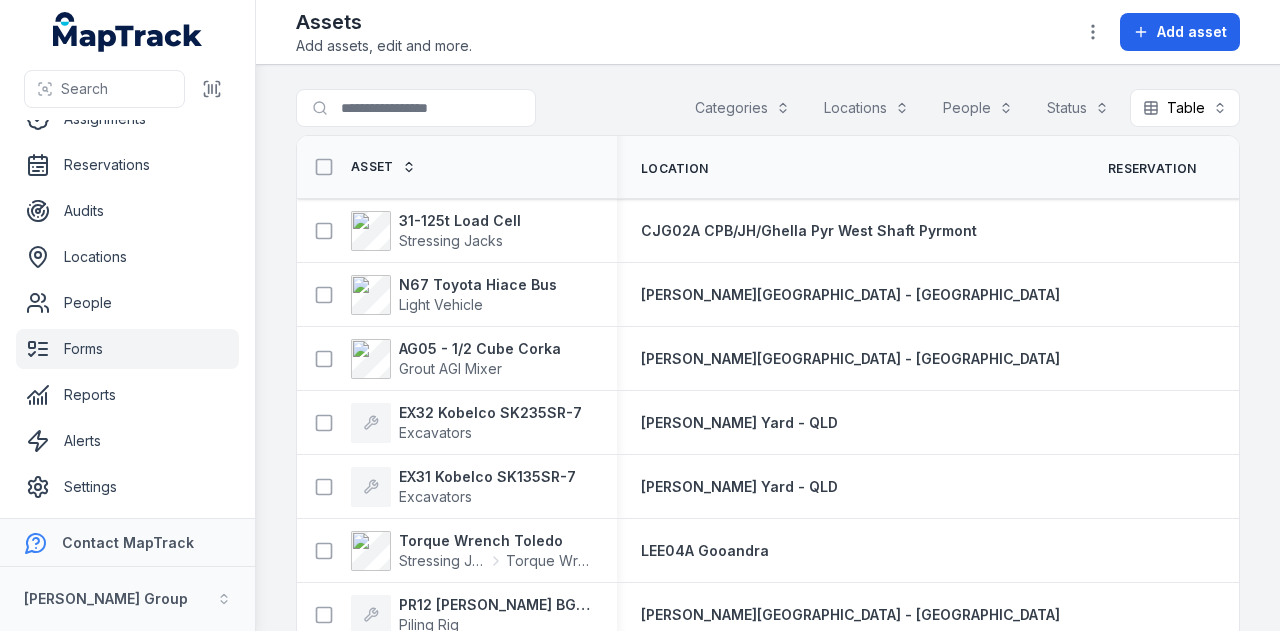 click on "Forms" at bounding box center [127, 349] 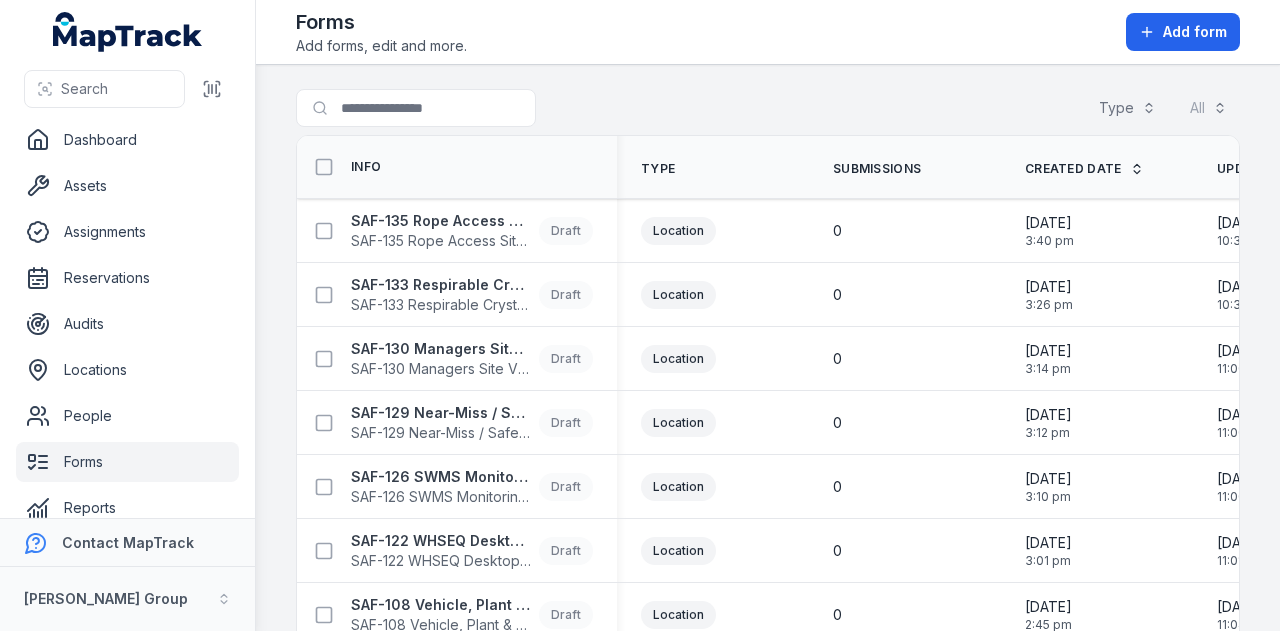 scroll, scrollTop: 0, scrollLeft: 0, axis: both 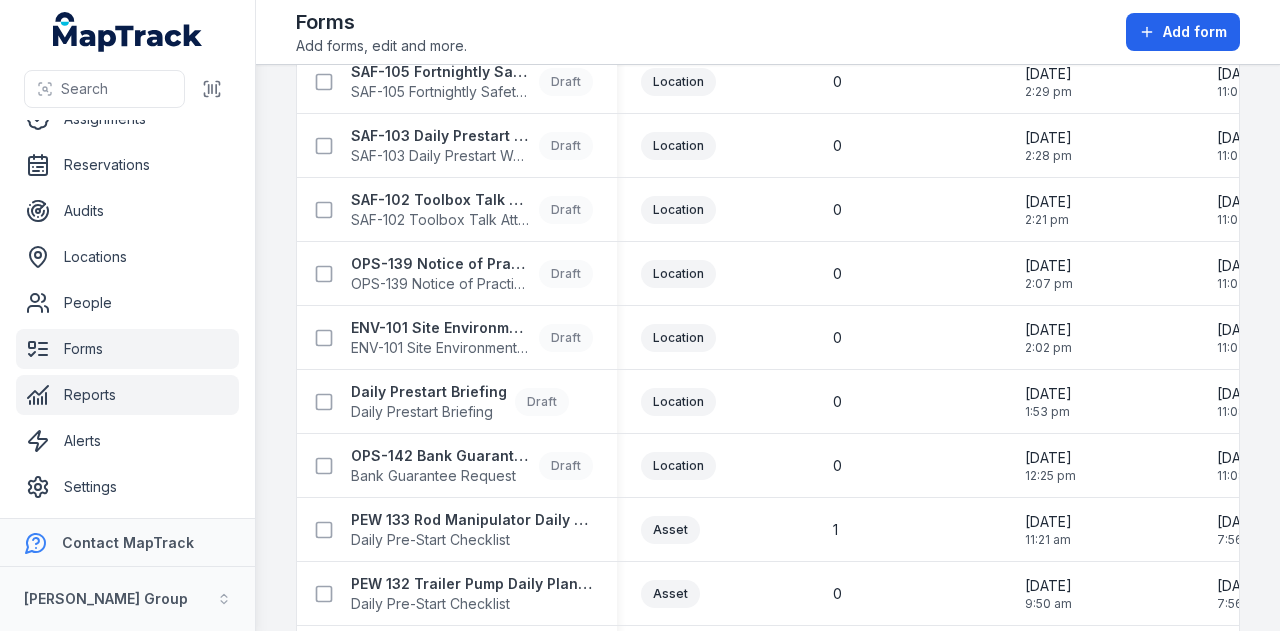 click on "Reports" at bounding box center (127, 395) 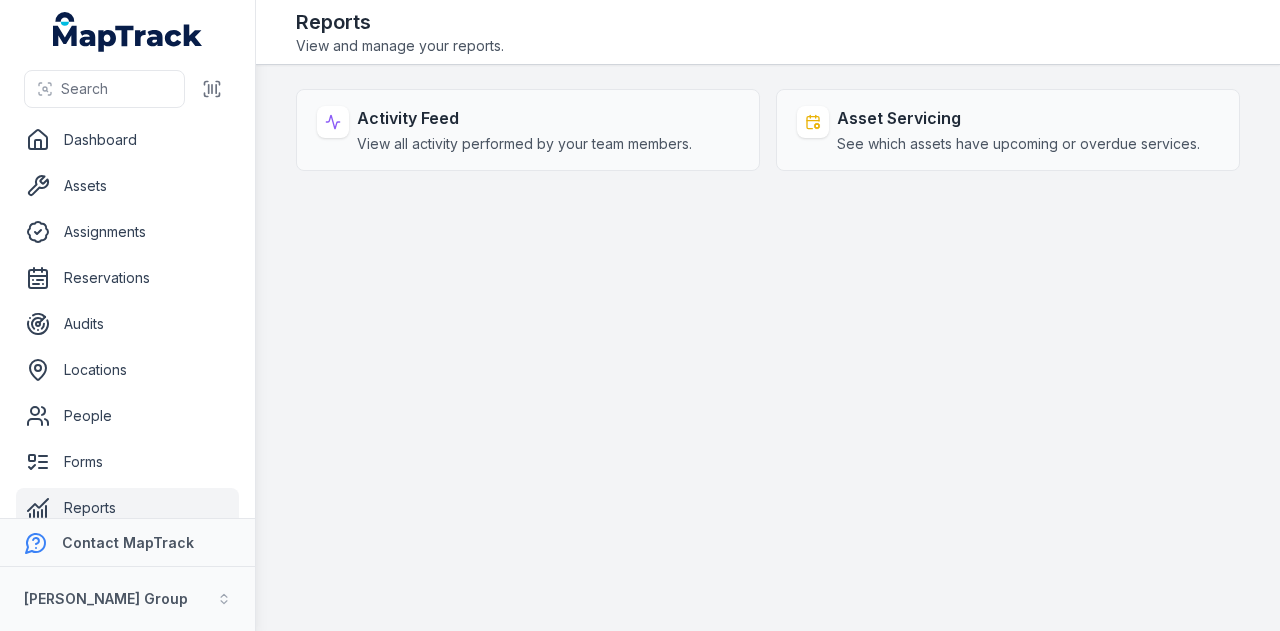 scroll, scrollTop: 0, scrollLeft: 0, axis: both 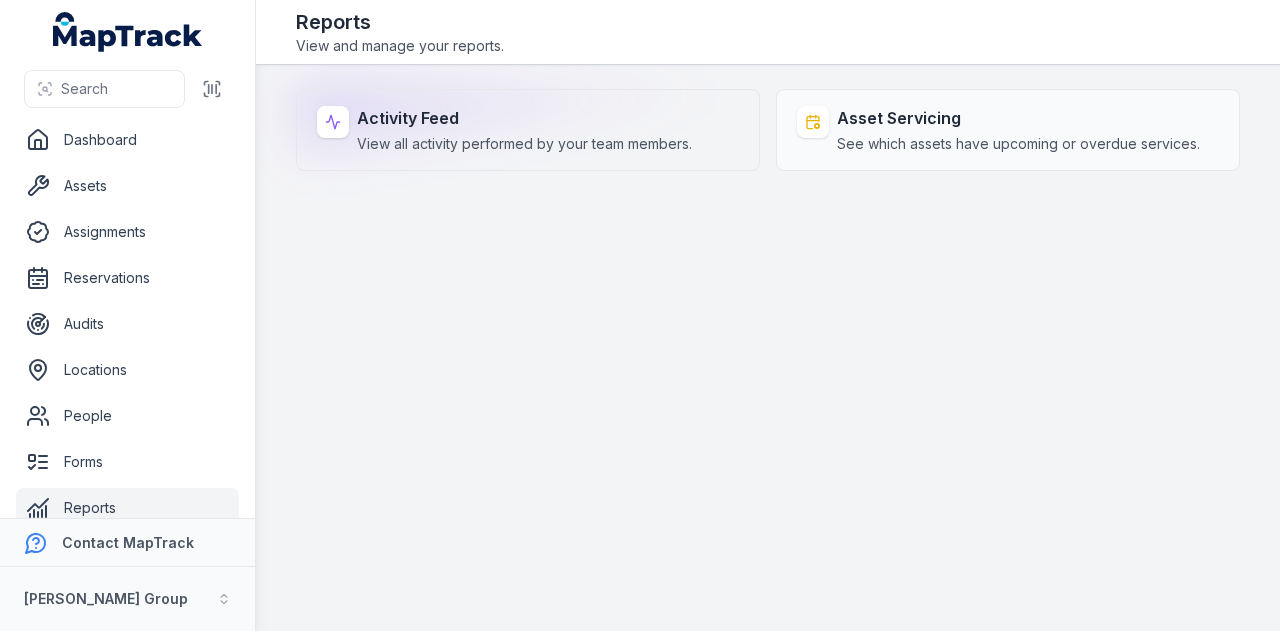 click on "Activity Feed" at bounding box center (524, 118) 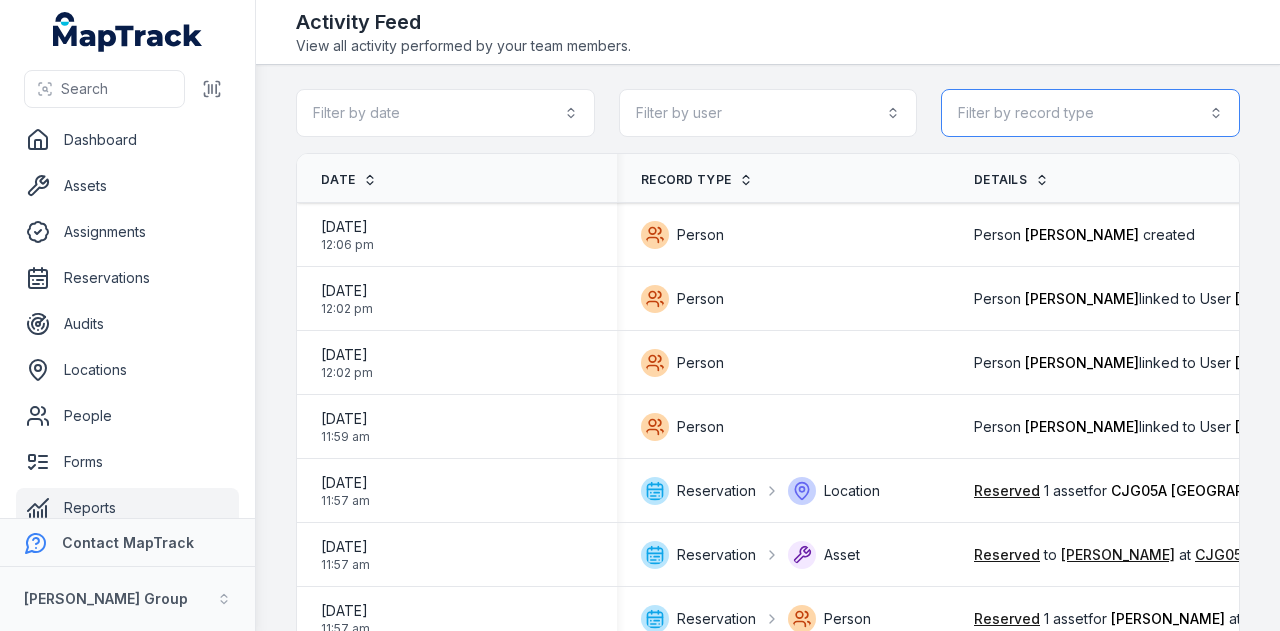 click on "Filter by record type" at bounding box center (1090, 113) 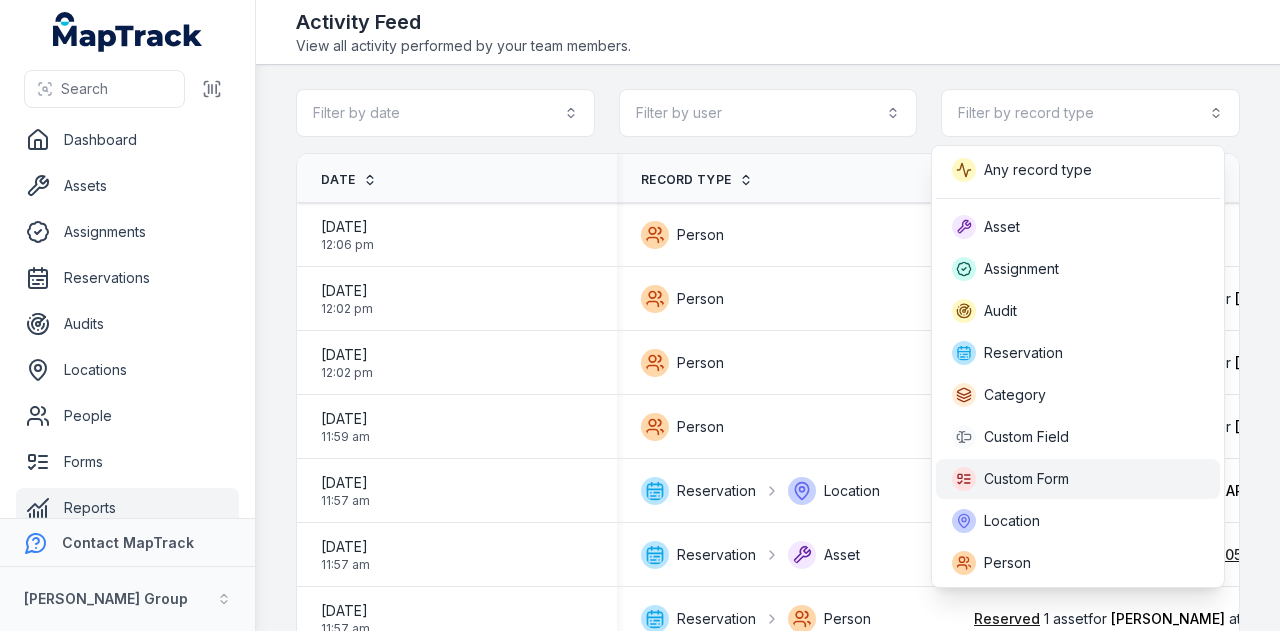 click on "Custom Form" at bounding box center (1078, 479) 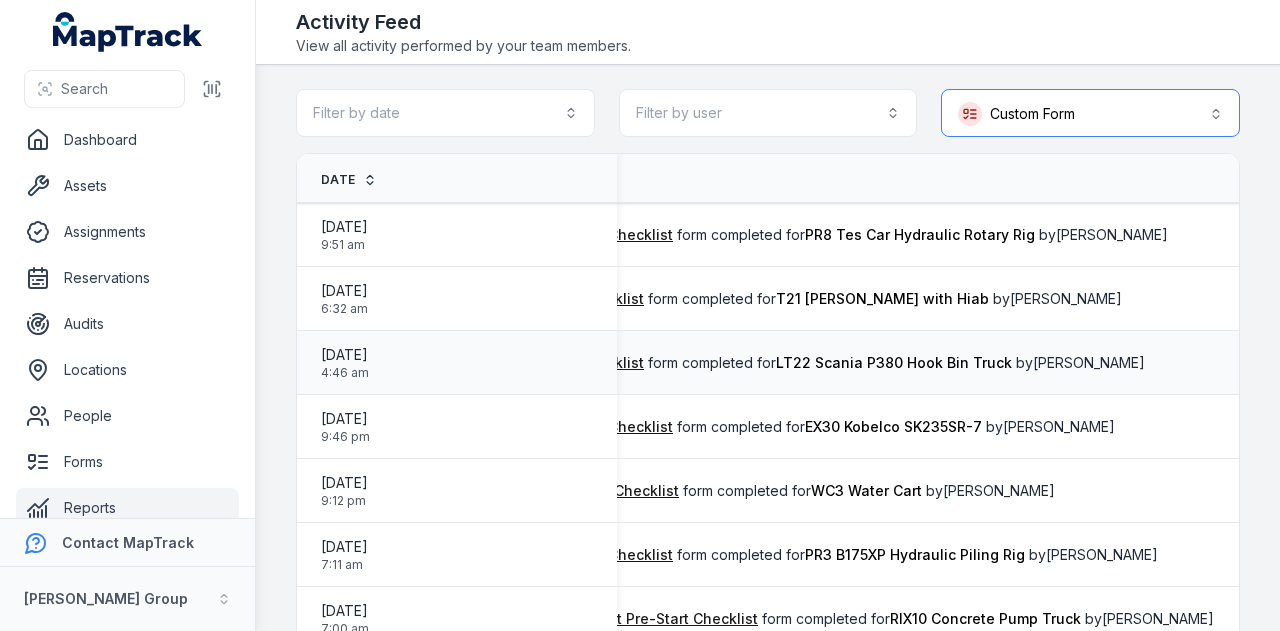 scroll, scrollTop: 0, scrollLeft: 530, axis: horizontal 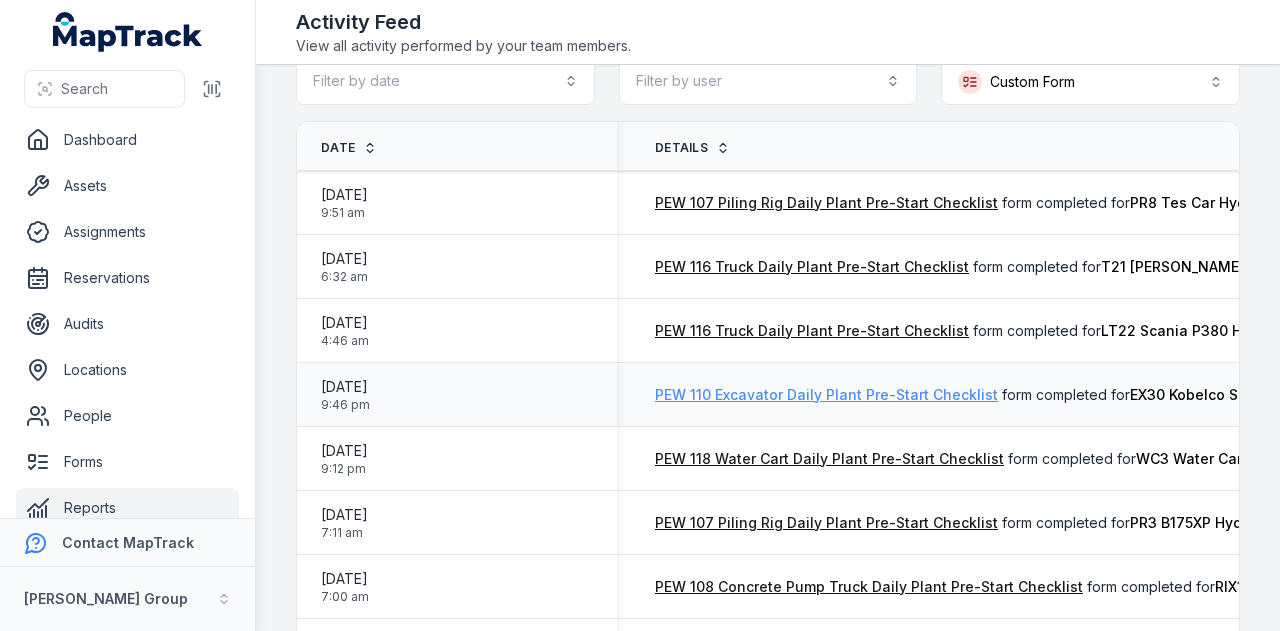 click on "PEW 110 Excavator Daily Plant Pre-Start Checklist" at bounding box center (826, 395) 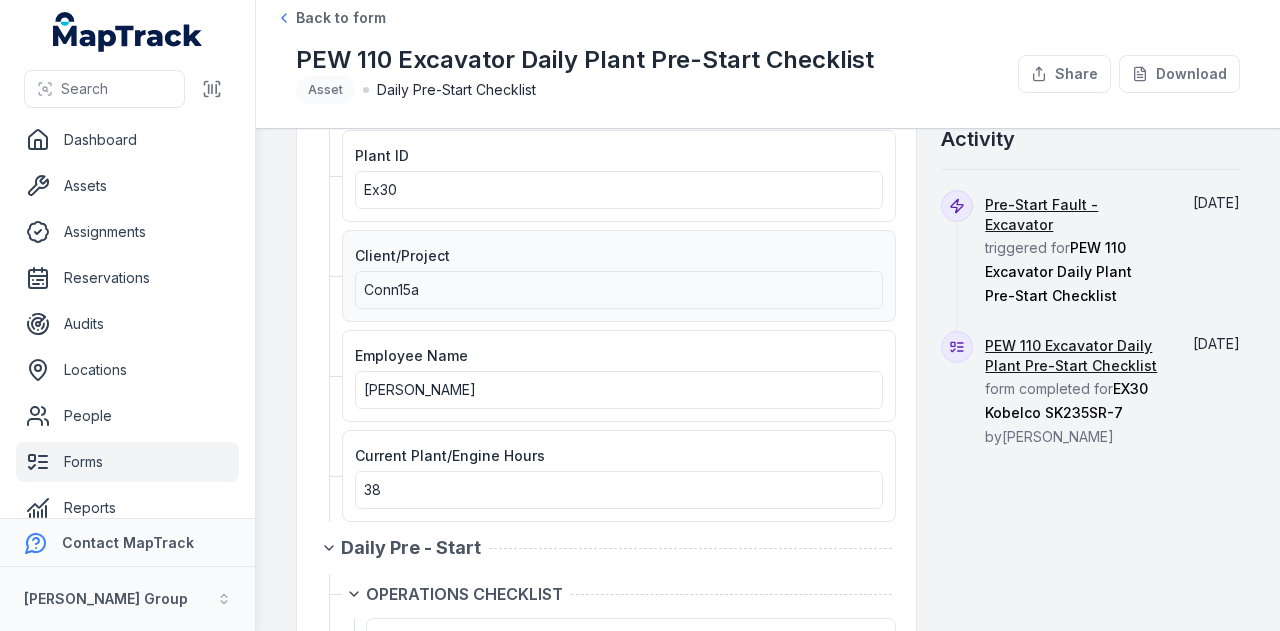 scroll, scrollTop: 0, scrollLeft: 0, axis: both 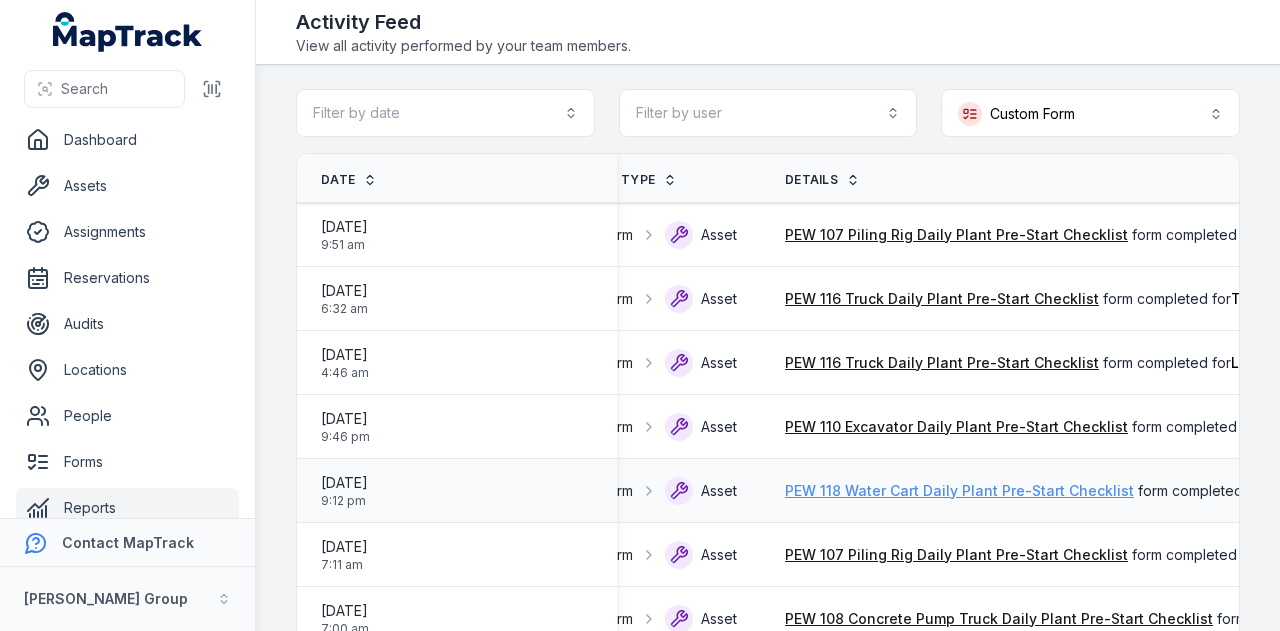 click on "PEW 118 Water Cart Daily Plant Pre-Start Checklist" at bounding box center (959, 491) 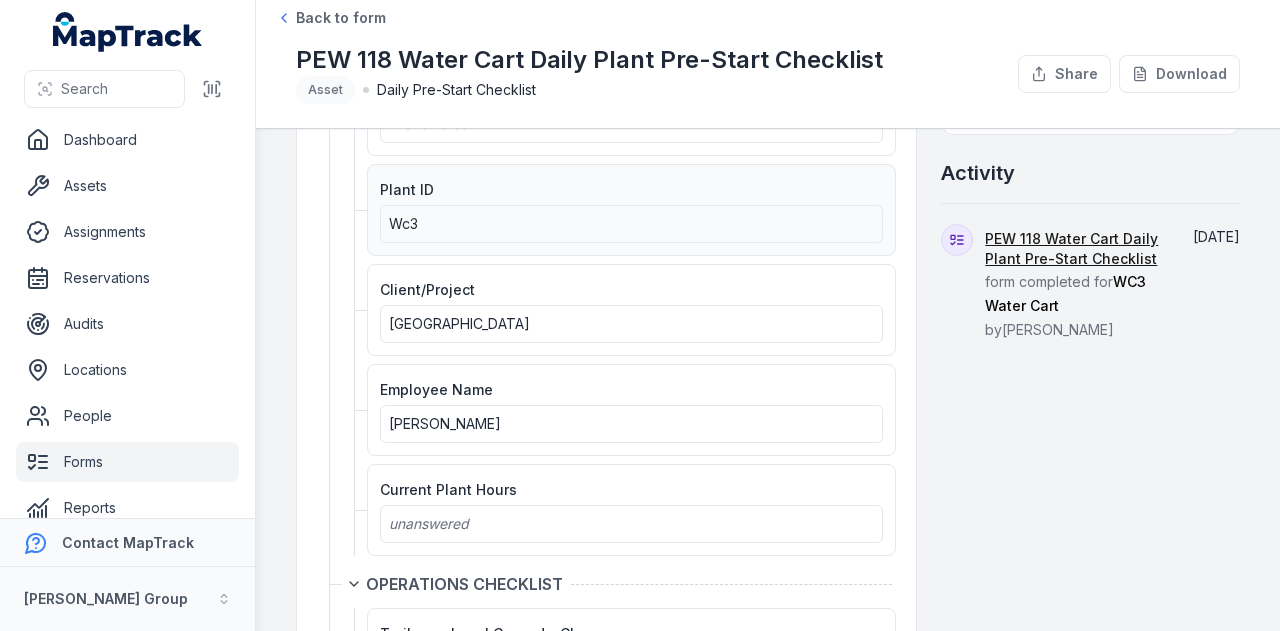 scroll, scrollTop: 0, scrollLeft: 0, axis: both 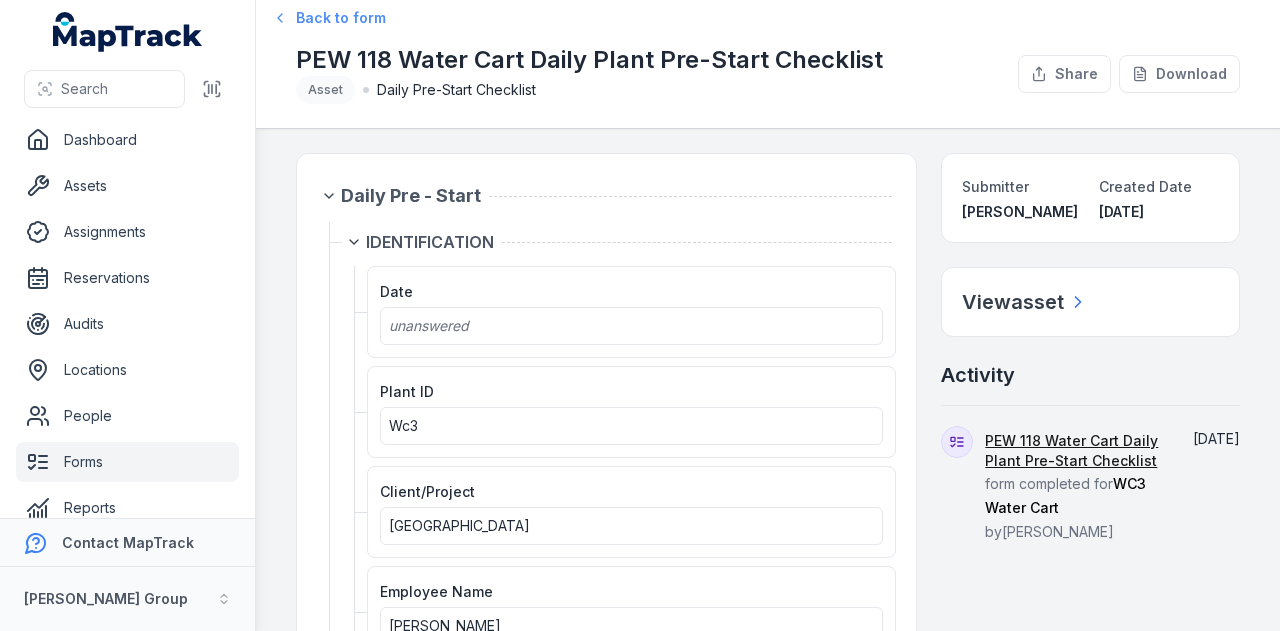 click on "Back to form" at bounding box center (341, 18) 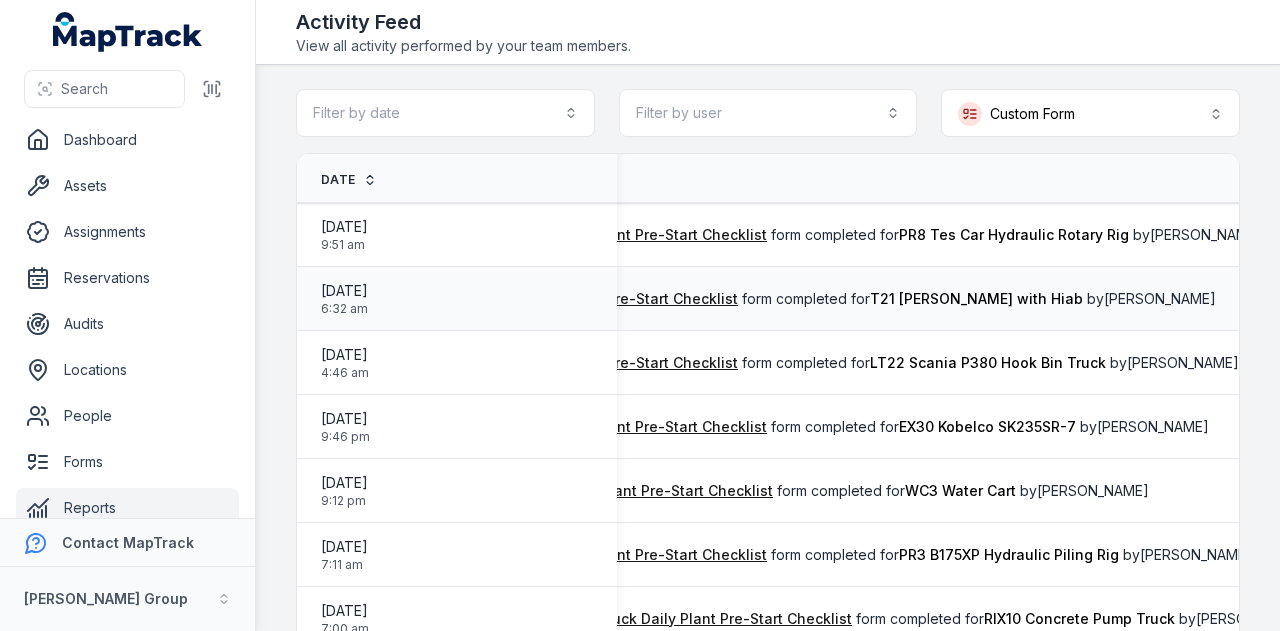 scroll, scrollTop: 0, scrollLeft: 436, axis: horizontal 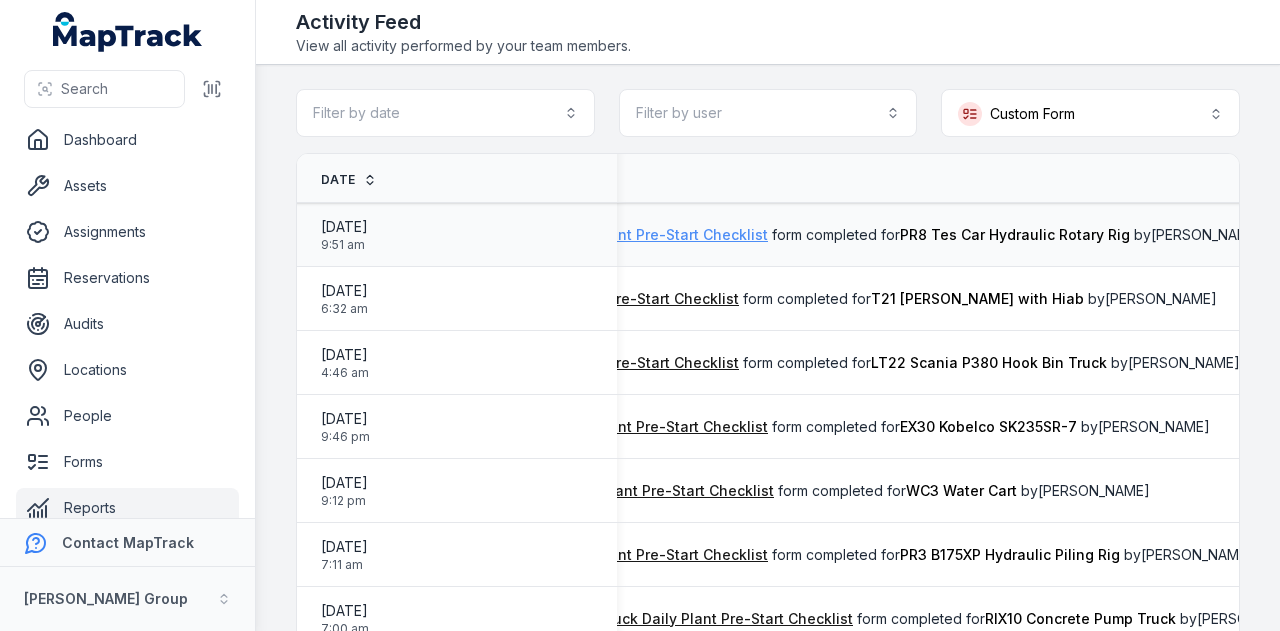 click on "PEW 107 Piling Rig Daily Plant Pre-Start Checklist" at bounding box center (596, 235) 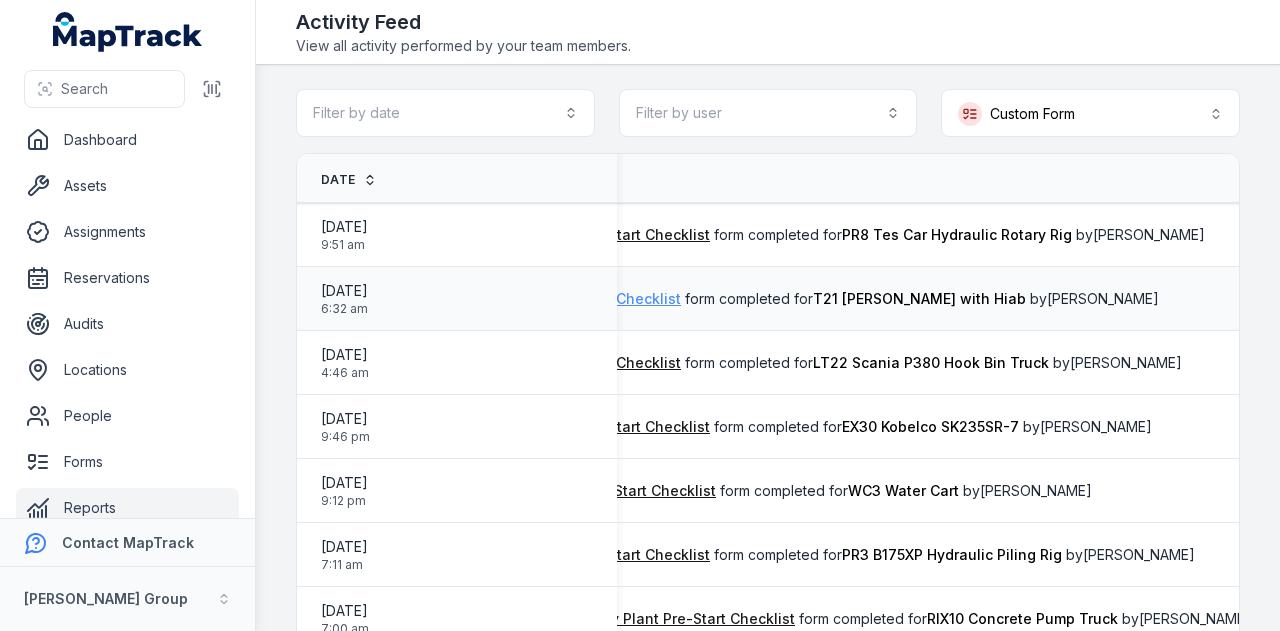 scroll, scrollTop: 0, scrollLeft: 490, axis: horizontal 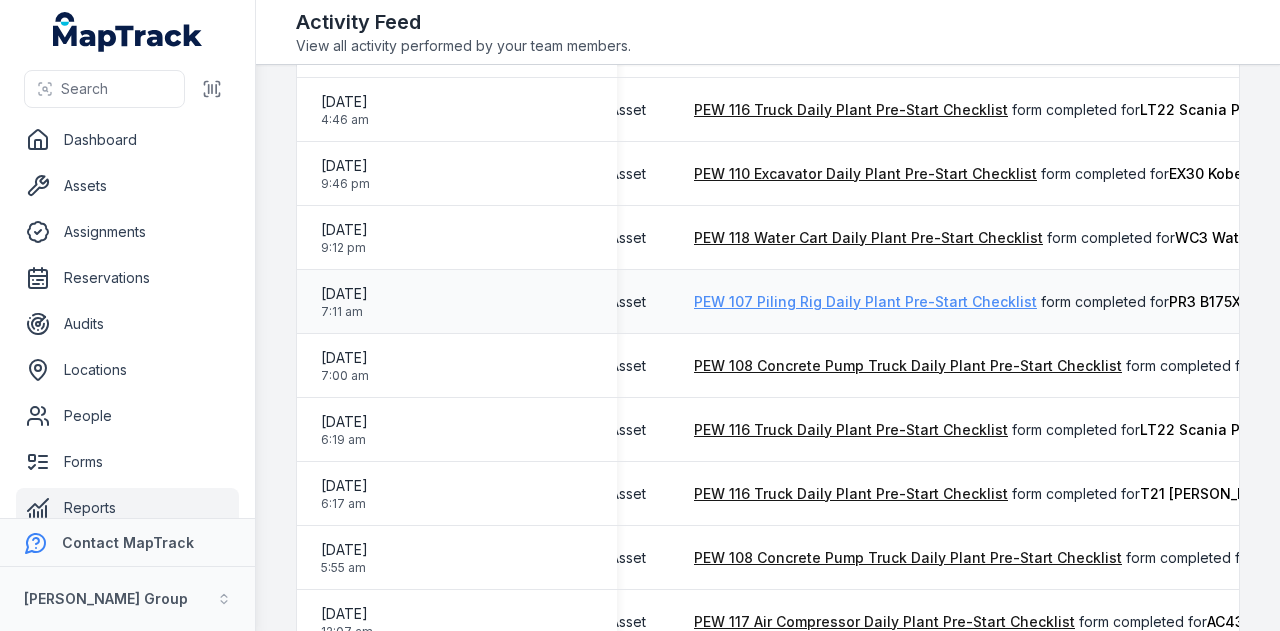 click on "PEW 107 Piling Rig Daily Plant Pre-Start Checklist" at bounding box center (865, 302) 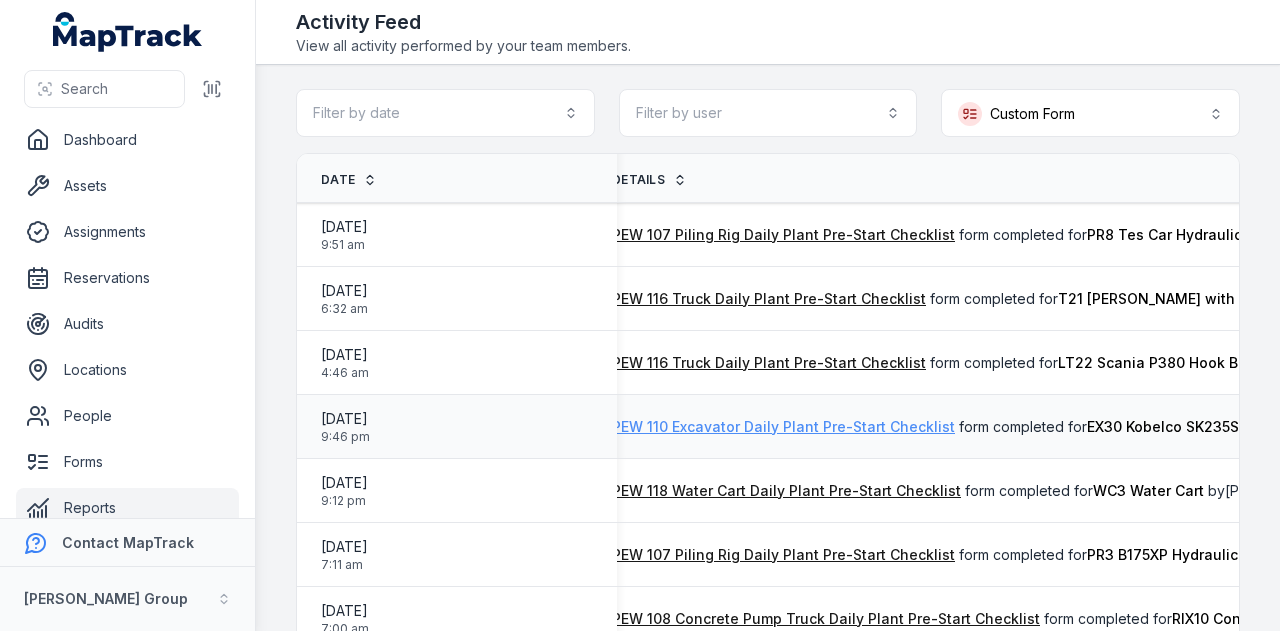 scroll, scrollTop: 0, scrollLeft: 263, axis: horizontal 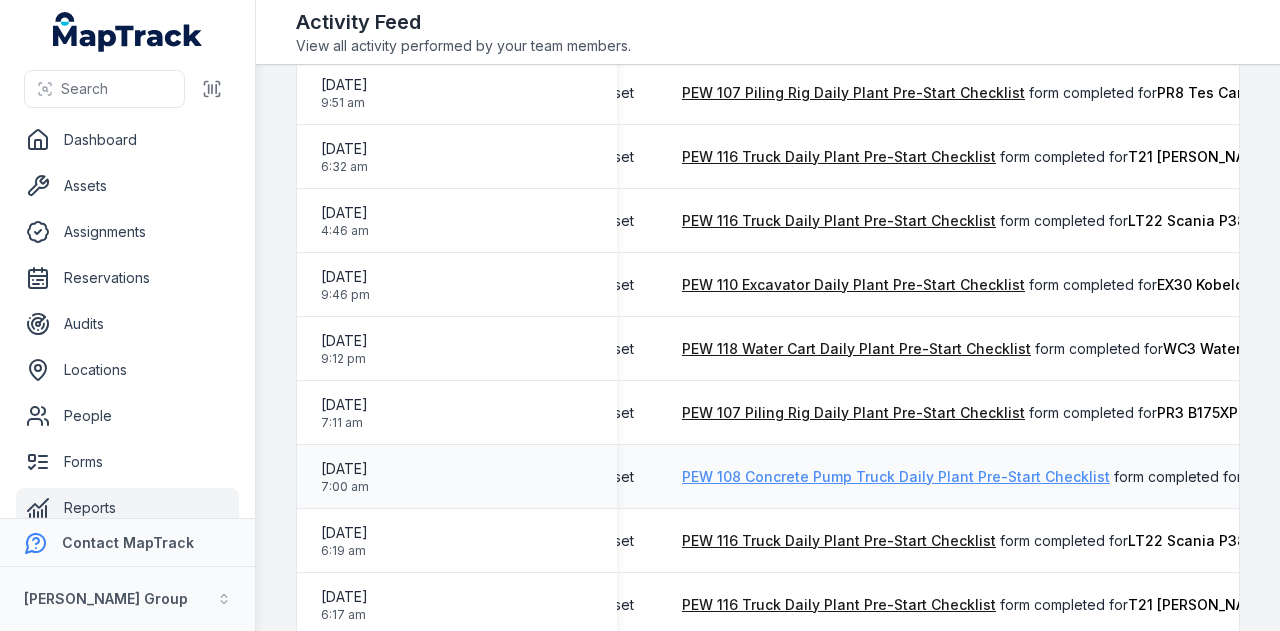 click on "PEW 108 Concrete Pump Truck Daily Plant Pre-Start Checklist" at bounding box center [896, 477] 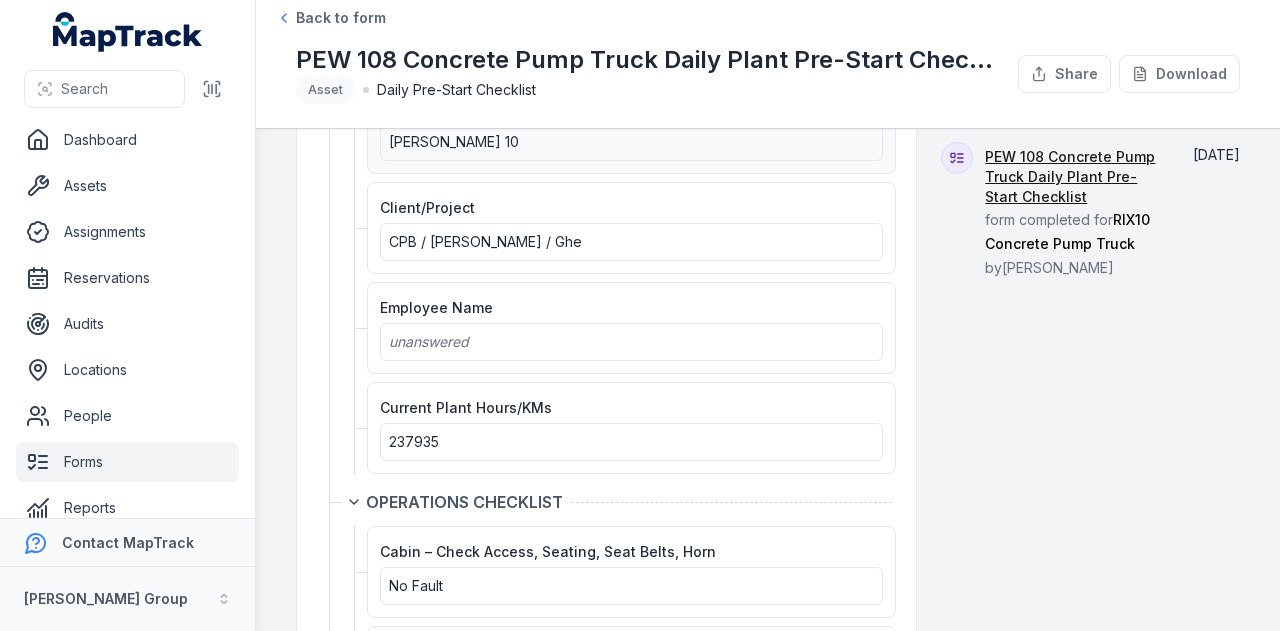 scroll, scrollTop: 0, scrollLeft: 0, axis: both 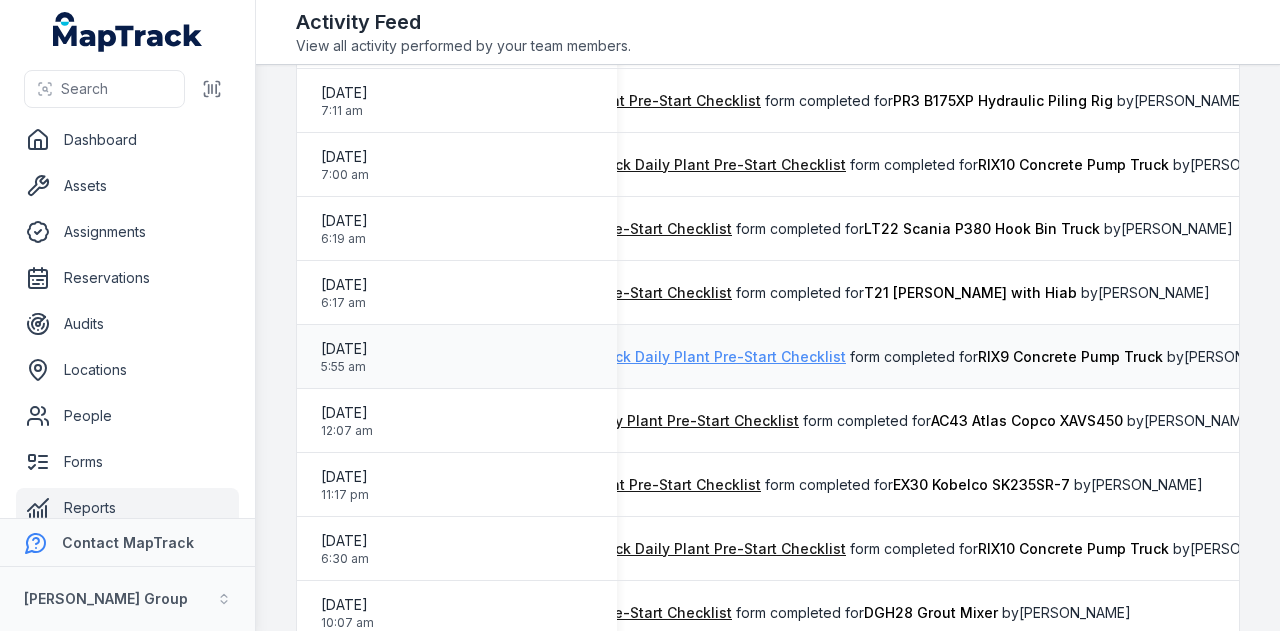 click on "PEW 108 Concrete Pump Truck Daily Plant Pre-Start Checklist" at bounding box center [632, 357] 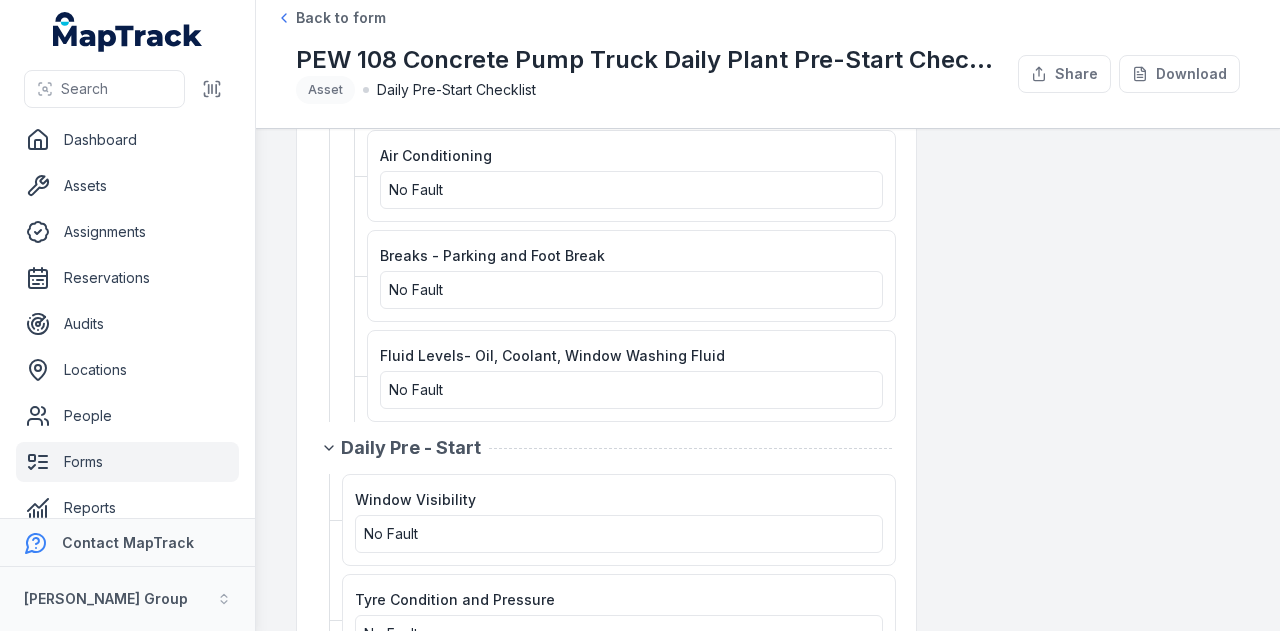 scroll, scrollTop: 0, scrollLeft: 0, axis: both 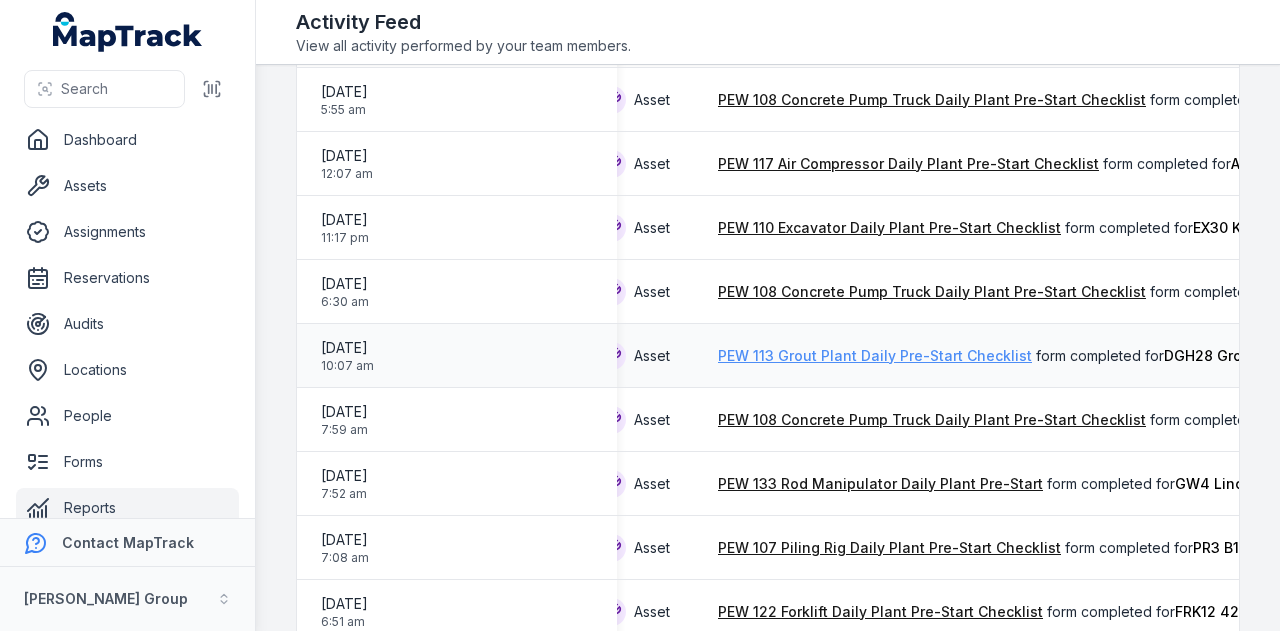 click on "PEW 113 Grout Plant Daily Pre-Start  Checklist" at bounding box center [875, 356] 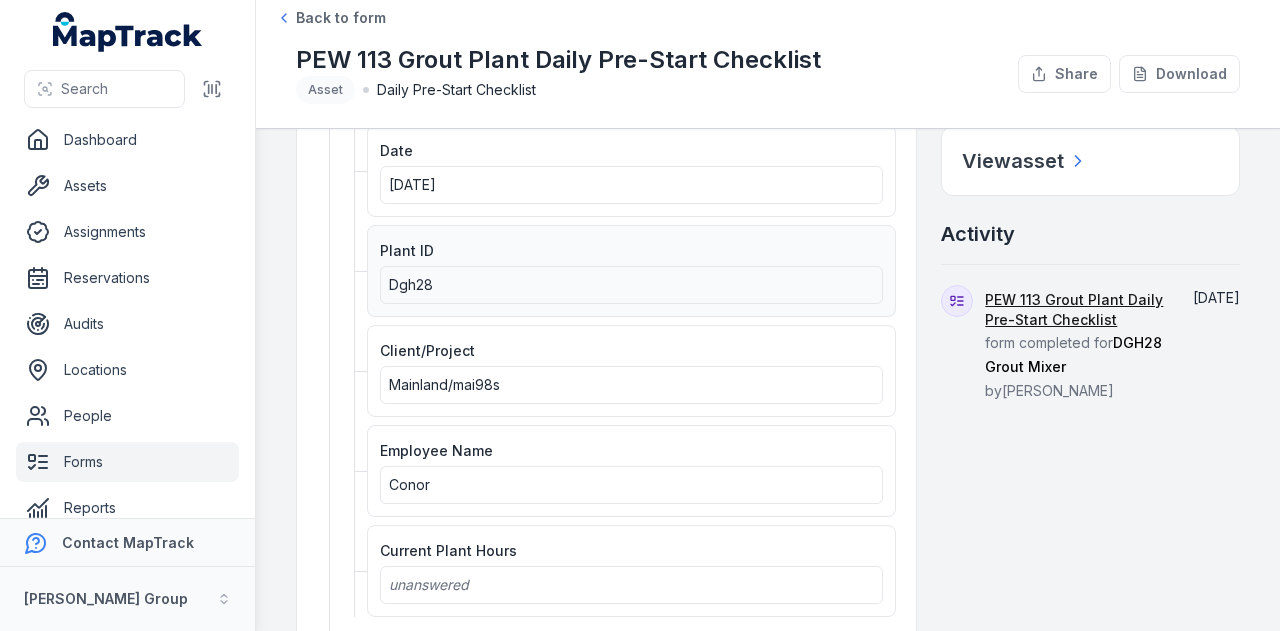 scroll, scrollTop: 142, scrollLeft: 0, axis: vertical 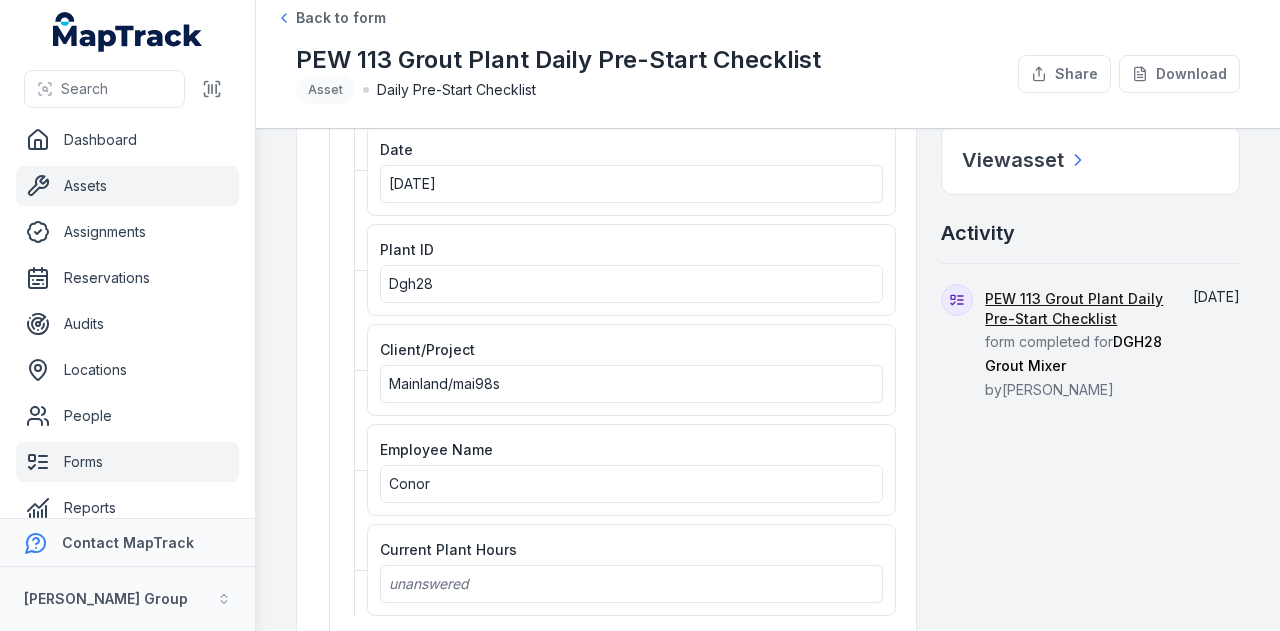 click on "Assets" at bounding box center (127, 186) 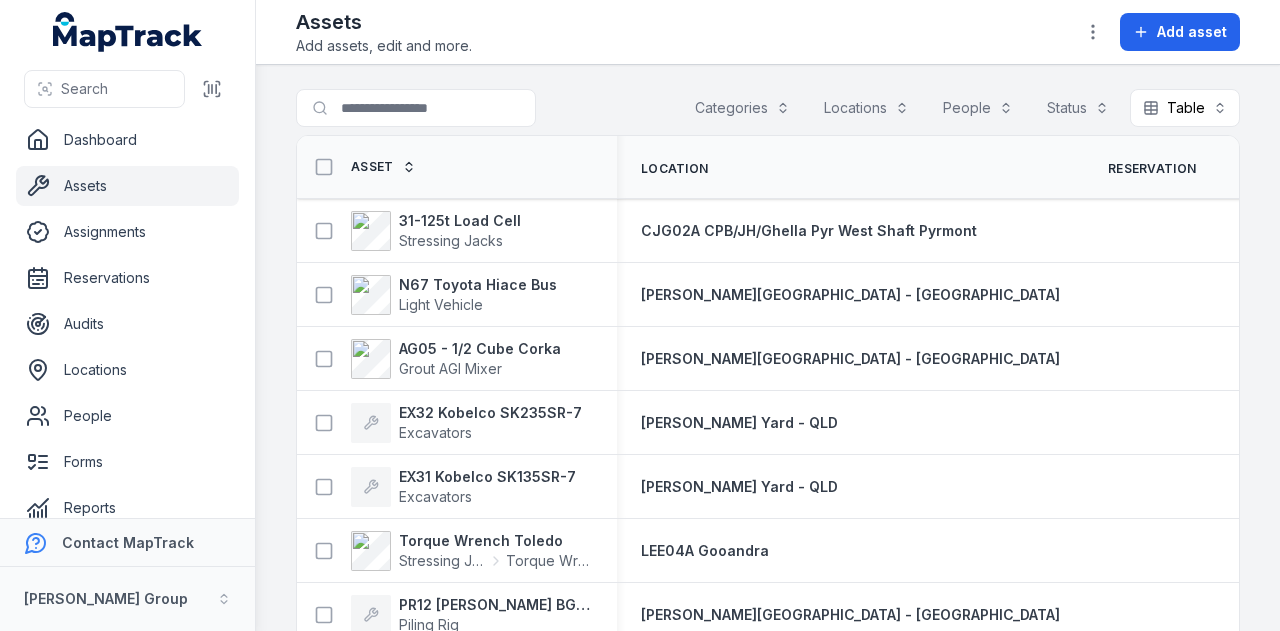 scroll, scrollTop: 0, scrollLeft: 0, axis: both 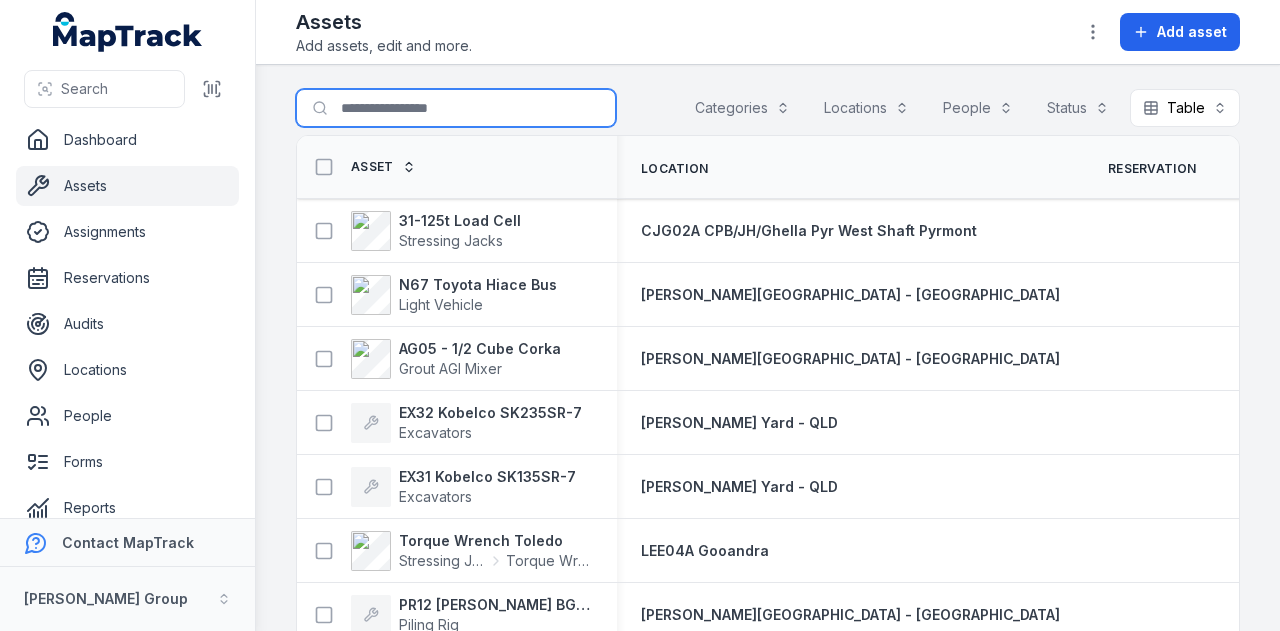 click on "Search for  assets" at bounding box center [456, 108] 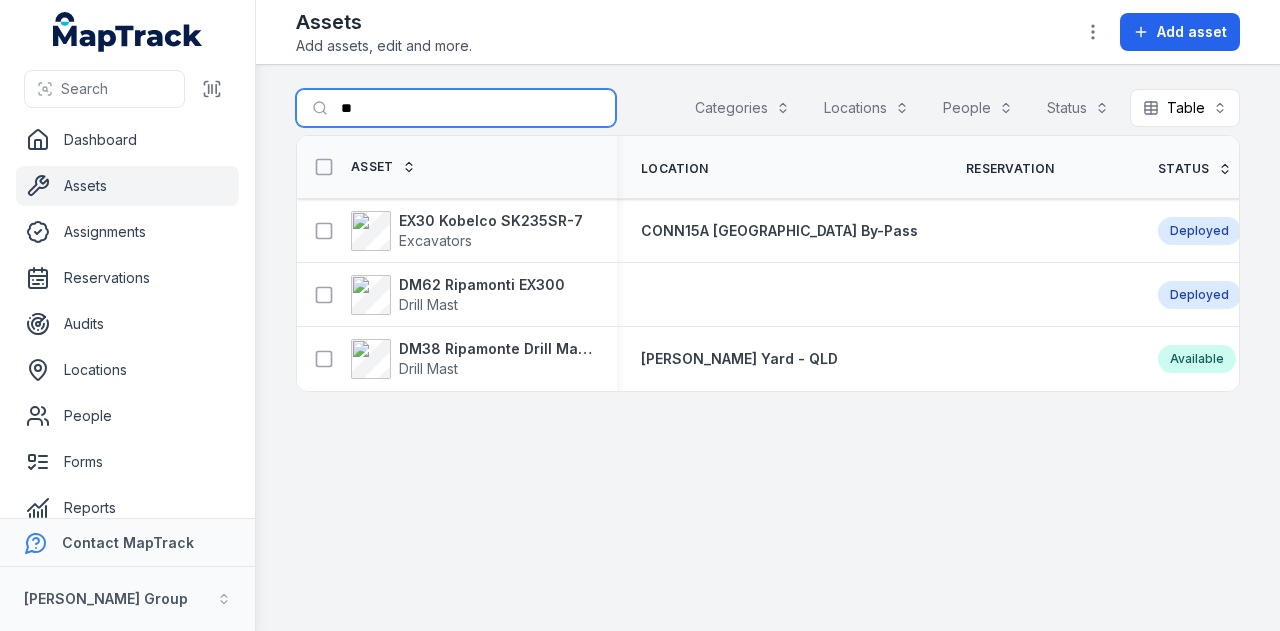 type on "*" 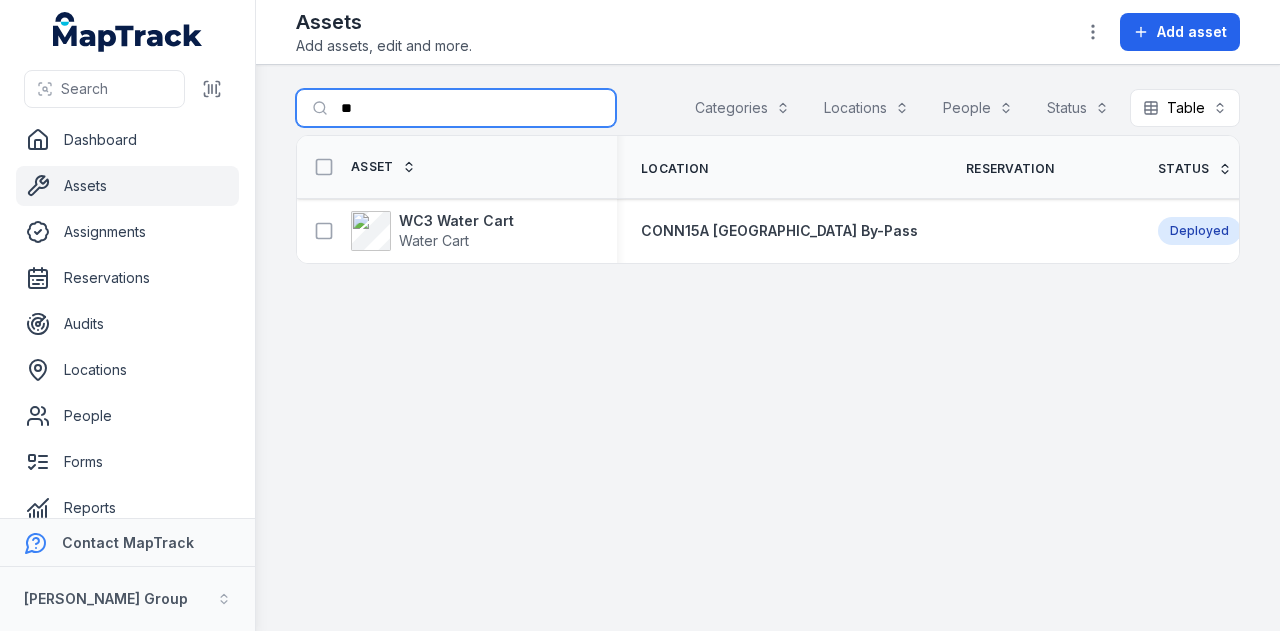 type on "*" 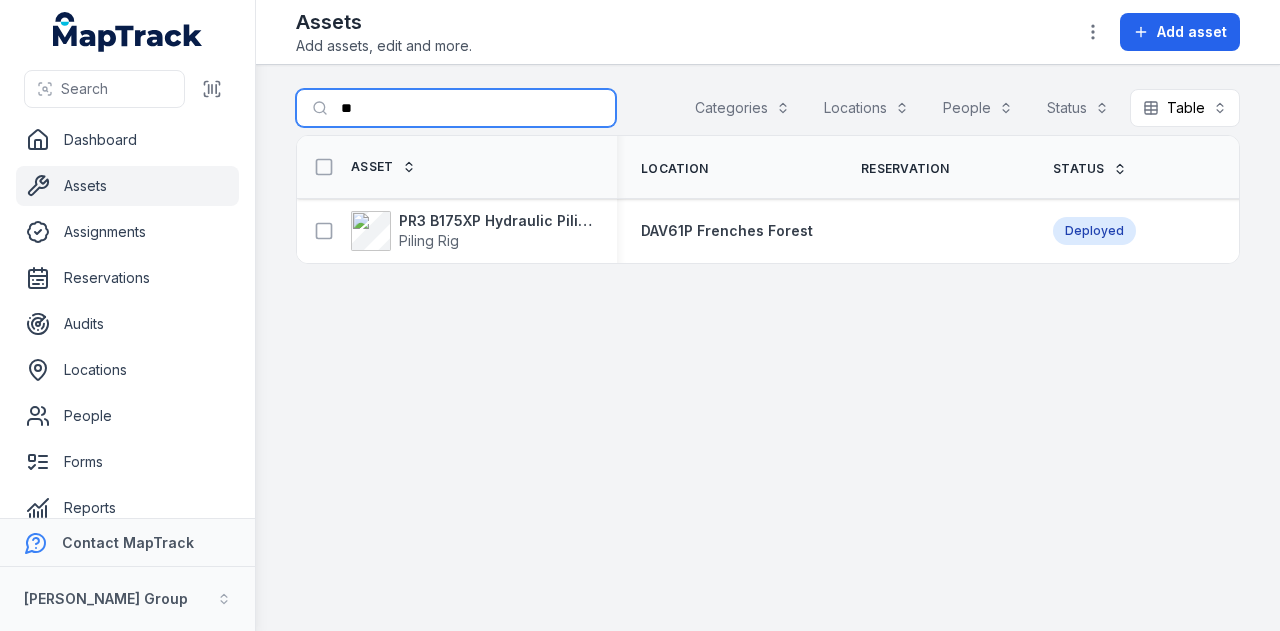 type on "*" 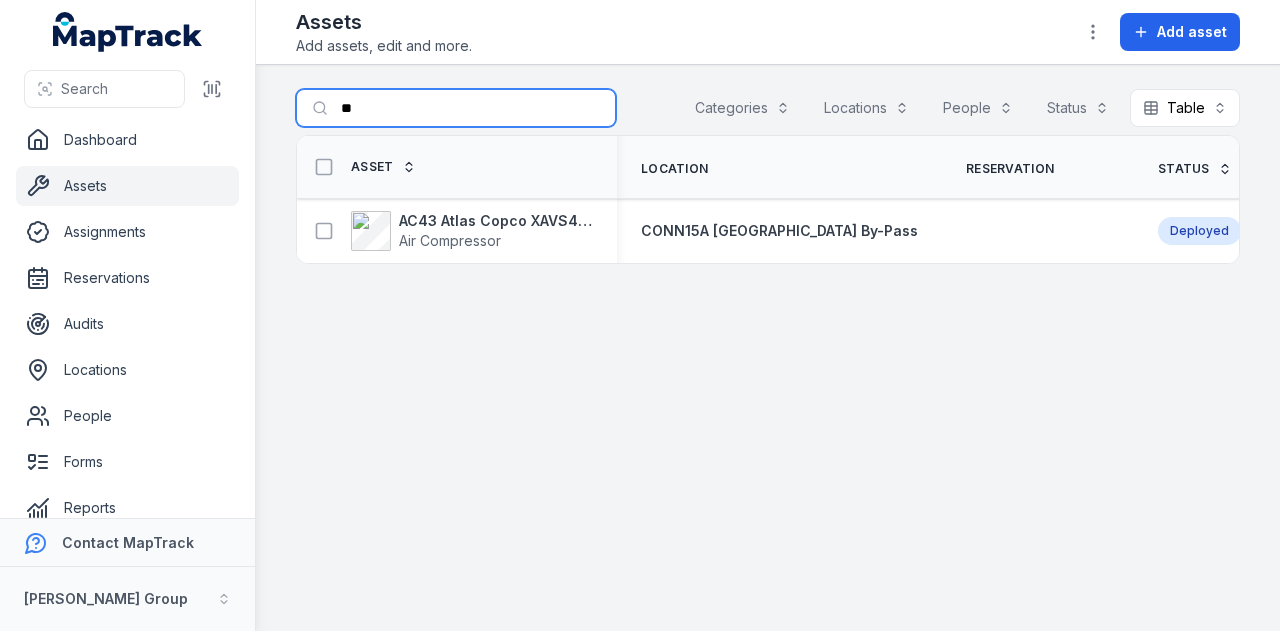 type on "*" 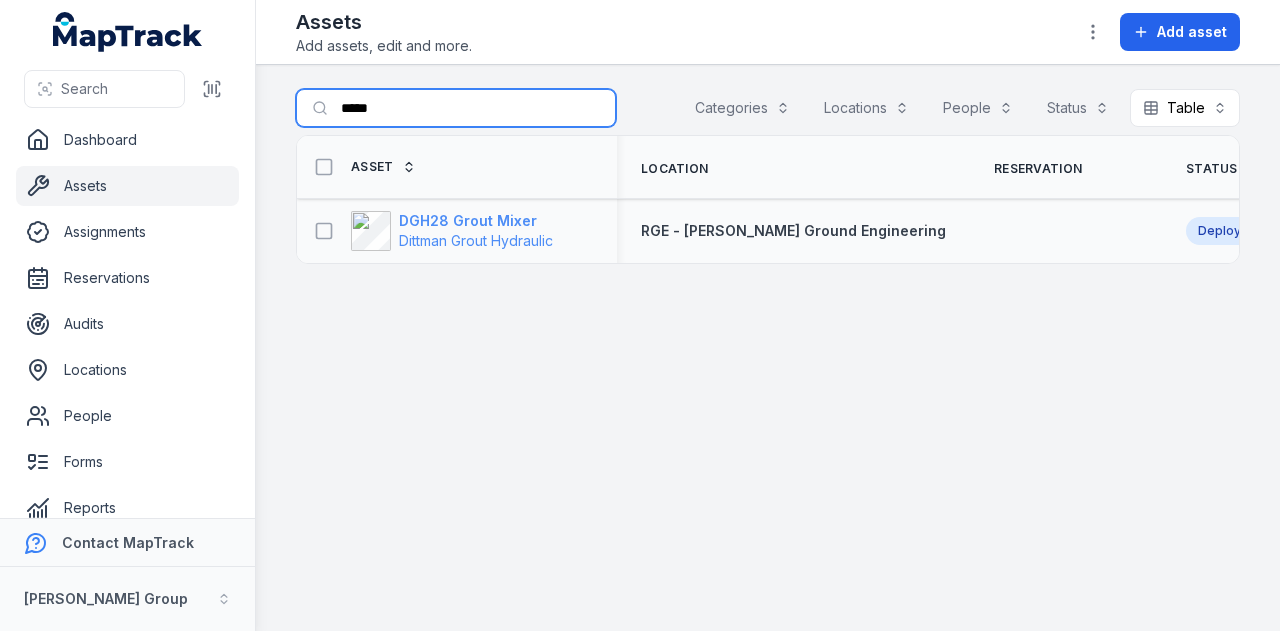 type on "*****" 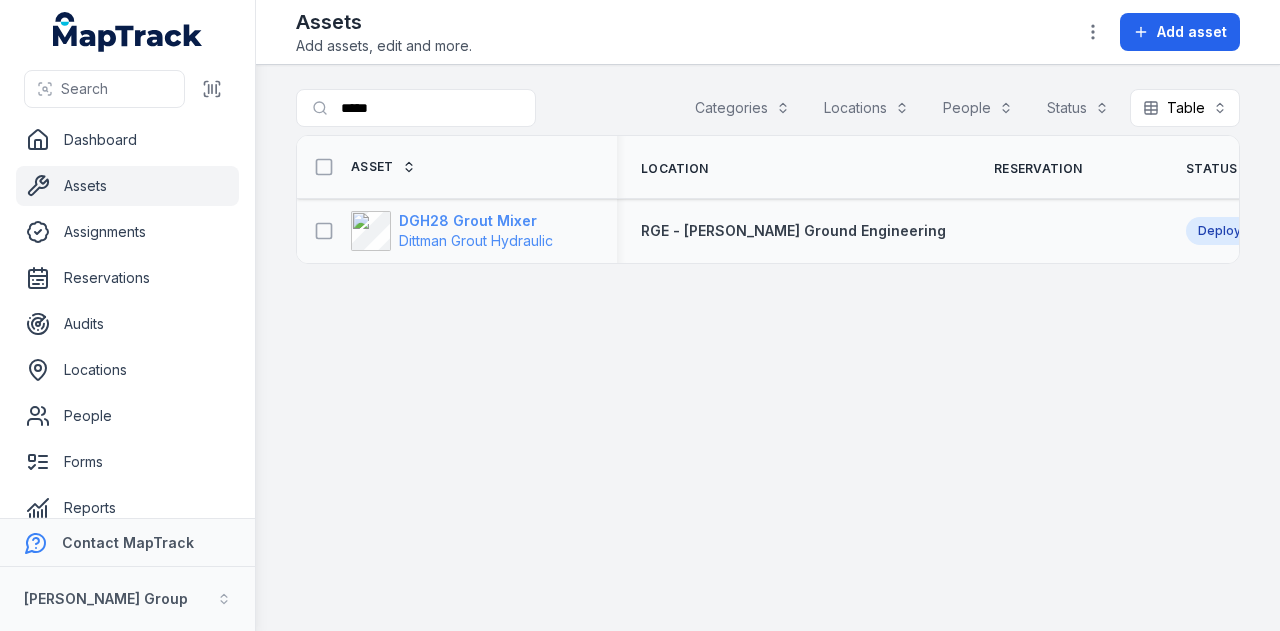 click on "DGH28 Grout Mixer" at bounding box center (476, 221) 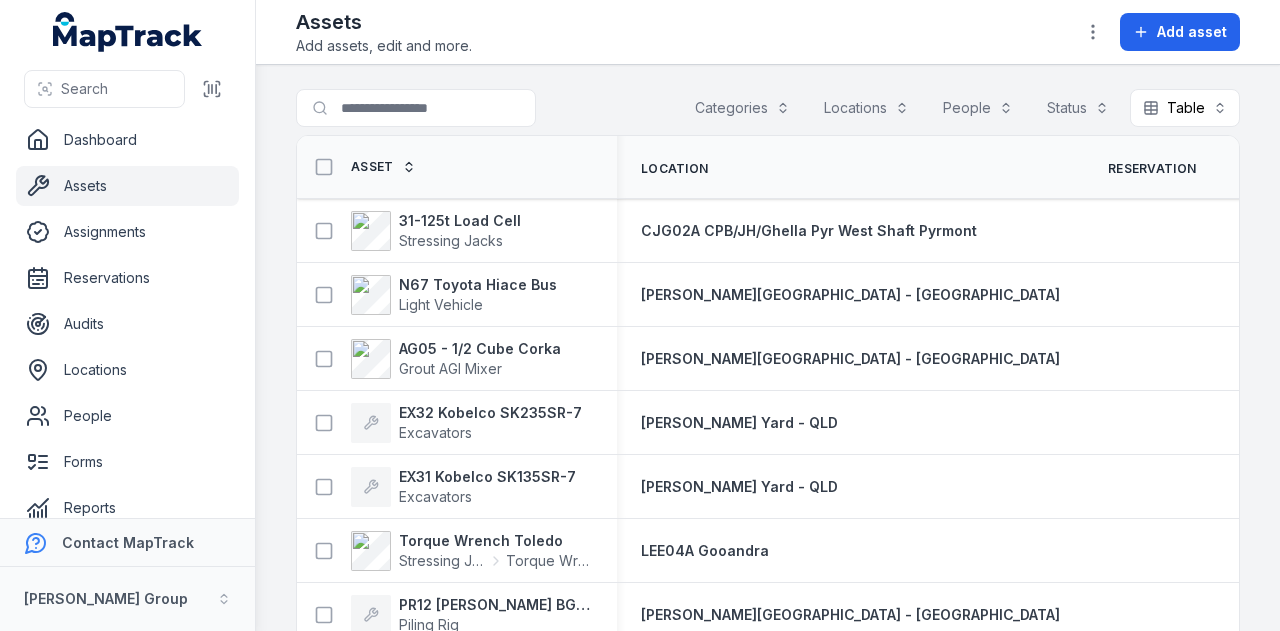 scroll, scrollTop: 0, scrollLeft: 0, axis: both 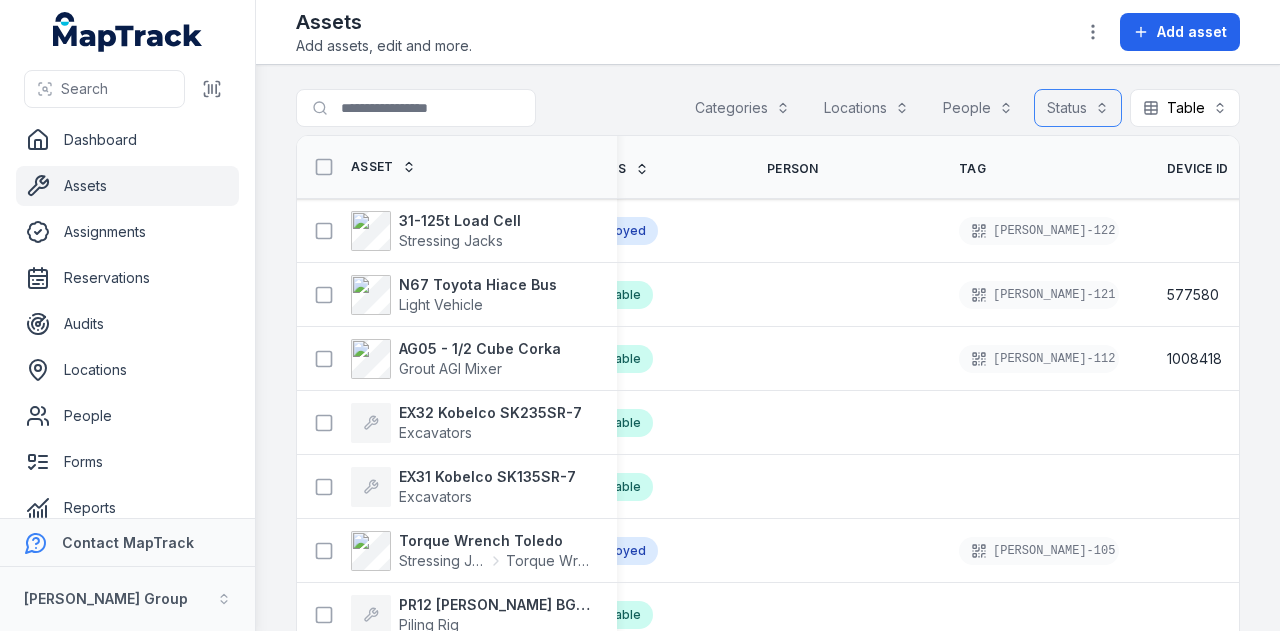 click on "Status" at bounding box center (1078, 108) 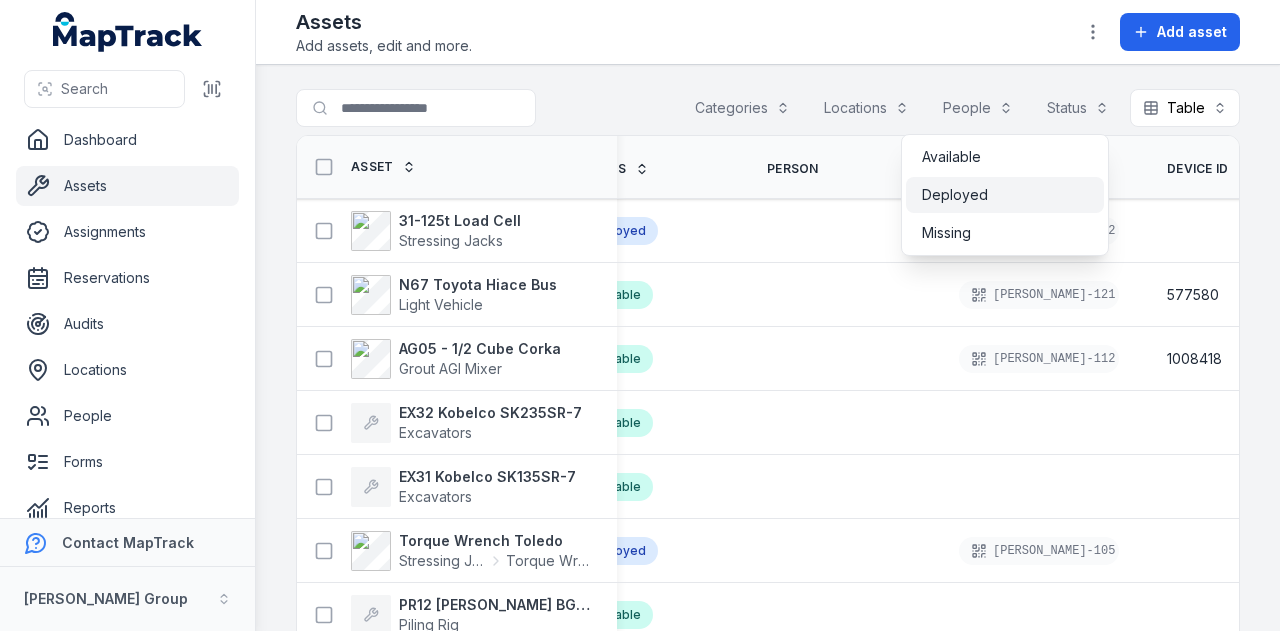 click on "Deployed" at bounding box center (1005, 195) 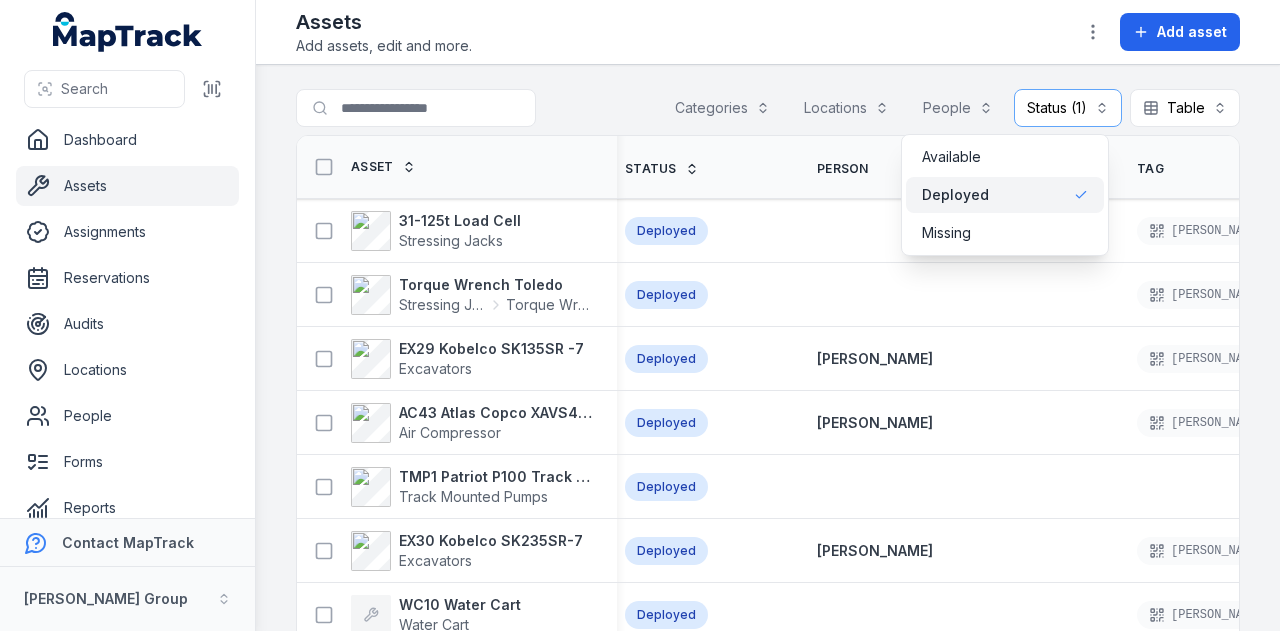 click on "Search for  assets Categories   Locations   People Status (1) ******** Table ***** Asset Location Reservation Status Person Tag Device ID 31-125t Load Cell Stressing Jacks CJG02A CPB/JH/Ghella Pyr West Shaft Pyrmont Deployed RIX-122 Torque Wrench Toledo Stressing Jacks Torque Wrench LEE04A Gooandra Deployed RIX-105 EX29 Kobelco SK135SR -7 Excavators CEN05E Wisemans Ferry Deployed Matthew Stubbs RIX-101 AC43 Atlas Copco XAVS450 Air Compressor CONN15A Bangor By-Pass Deployed Shehre Yar Khan RIX-007 578056 TMP1 Patriot P100 Track Concrete Pump Track Mounted Pumps RGE12P St Lucia Deployed EX30 Kobelco SK235SR-7 Excavators CONN15A Bangor By-Pass Deployed Shehre Yar Khan RIX-031 WC10 Water Cart Water Cart LEE04A Gooandra Deployed RIX-144 AC7 Airman PDS185S-5C5 on RIX 7 Air Compressor RIX7 Deployed AC2 Airman  PDS185S-5C5 on RIX 11 Air Compressor RIX11 Deployed PR6 B135 Hydraulic Piling Rig Piling Rig GEO33P Appin Road Deployed RIX-109 DGH14 Grout Mixer Dittman Grout Hydraulic CONN15A Bangor By-Pass Deployed RIX-059" at bounding box center [768, 348] 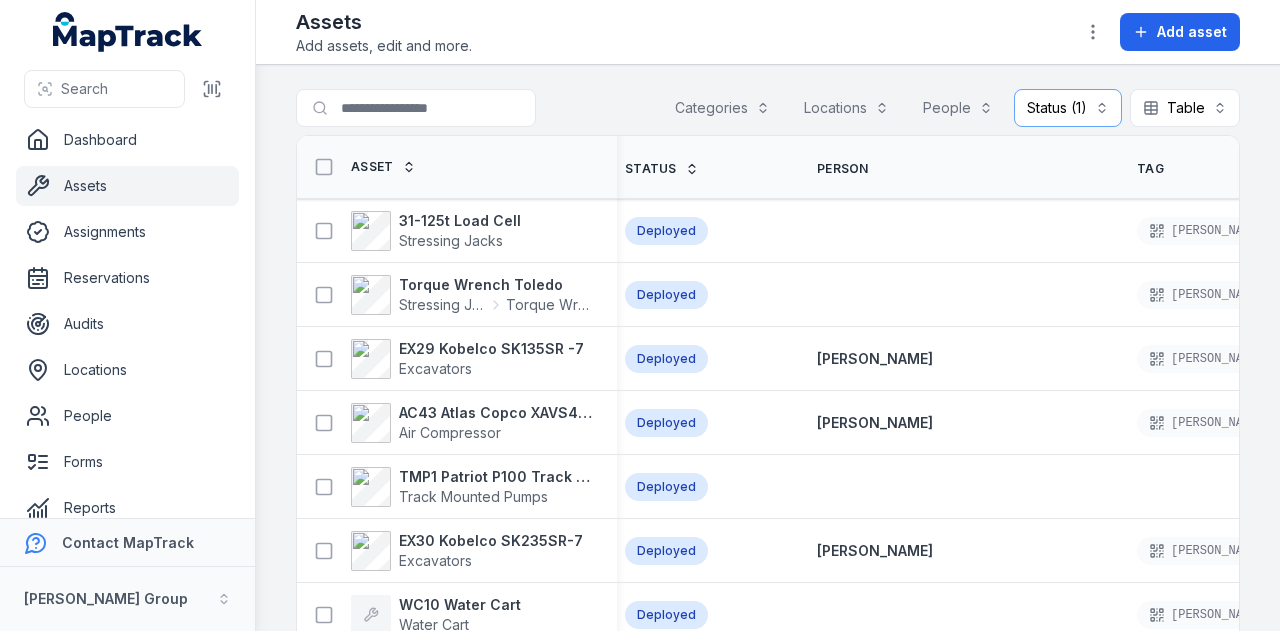 click on "Device ID" at bounding box center (1376, 169) 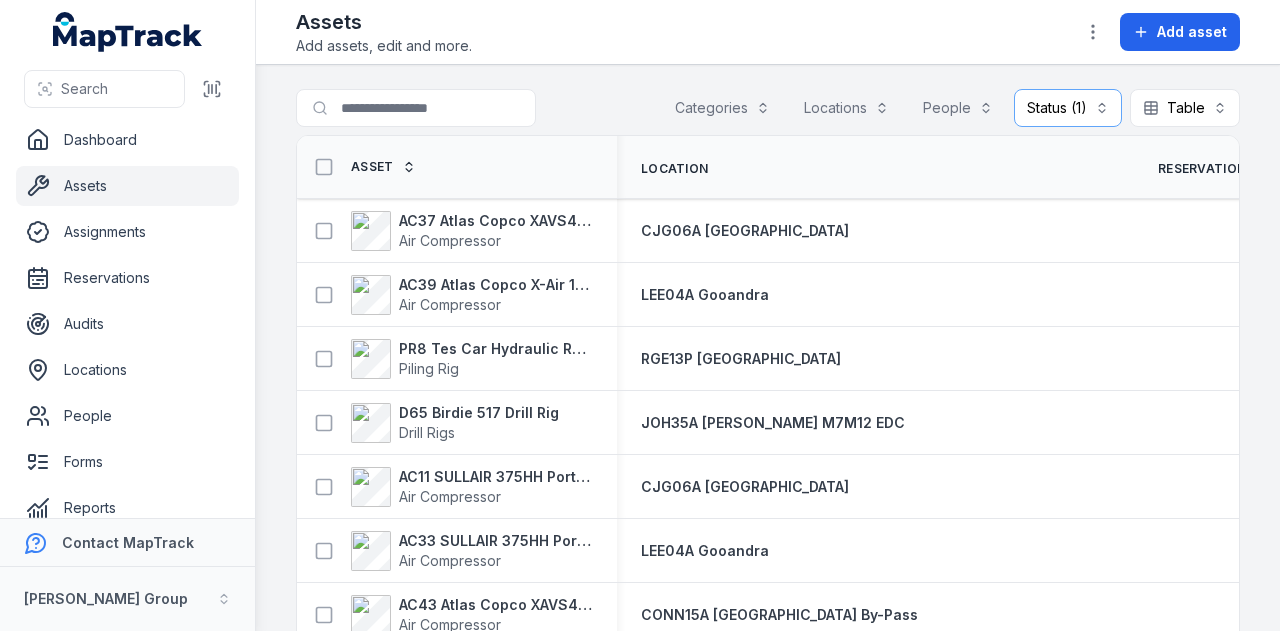scroll, scrollTop: 0, scrollLeft: 0, axis: both 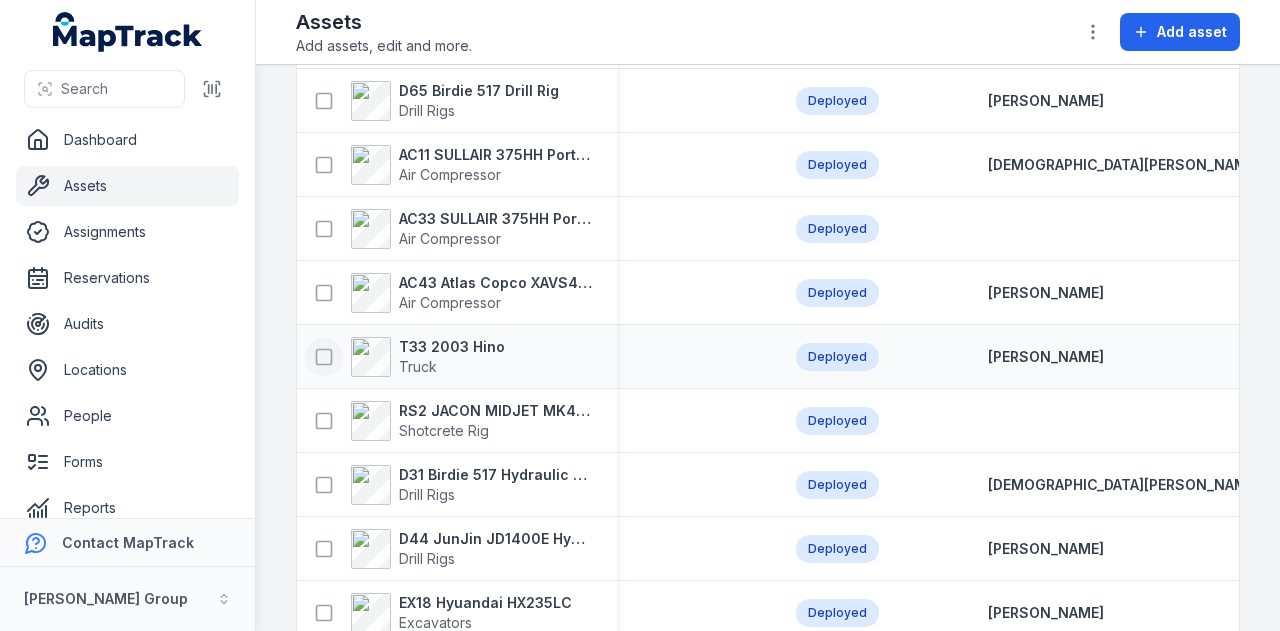 click 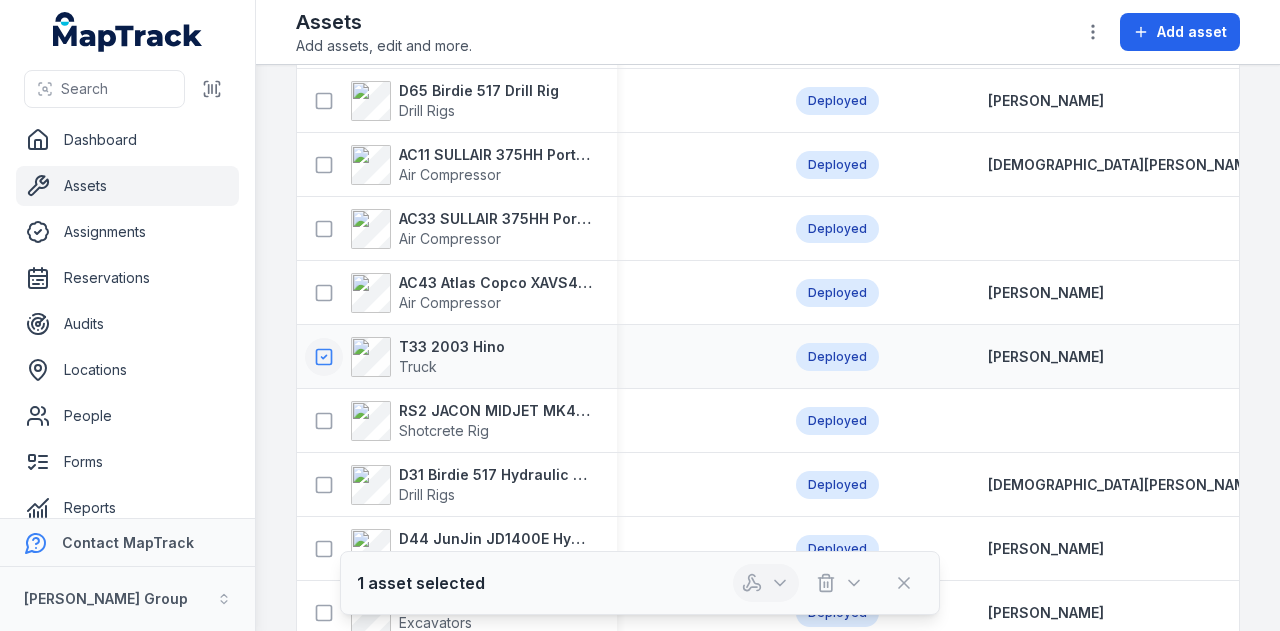 click 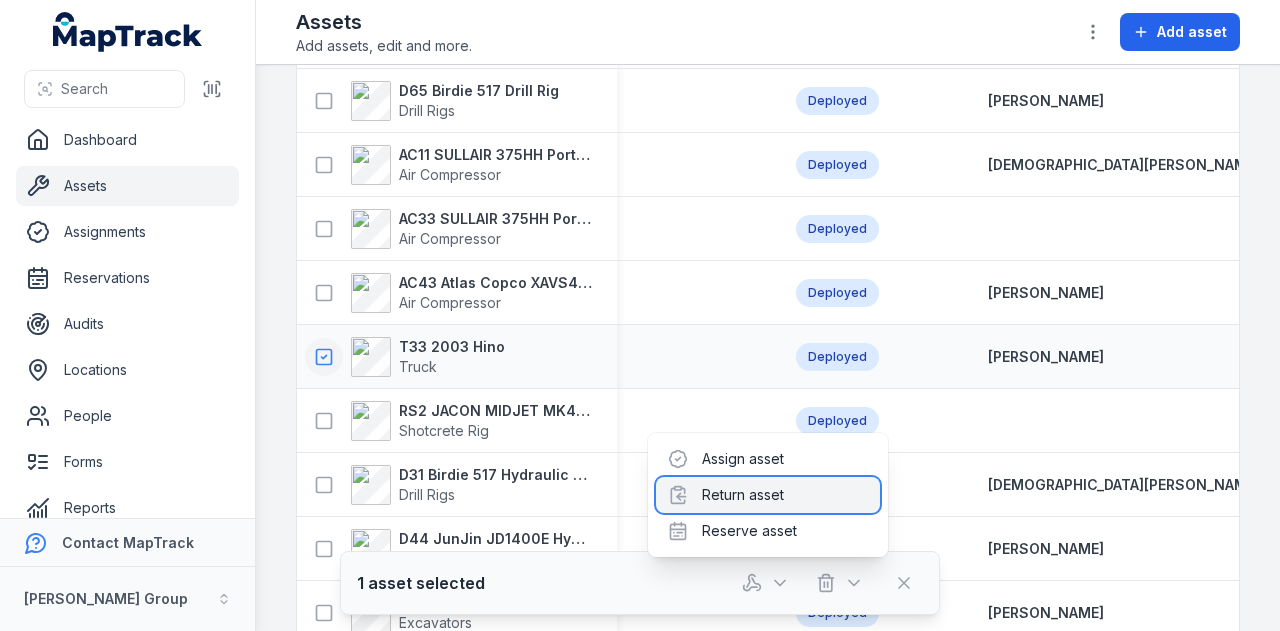 click on "Return asset" at bounding box center [768, 495] 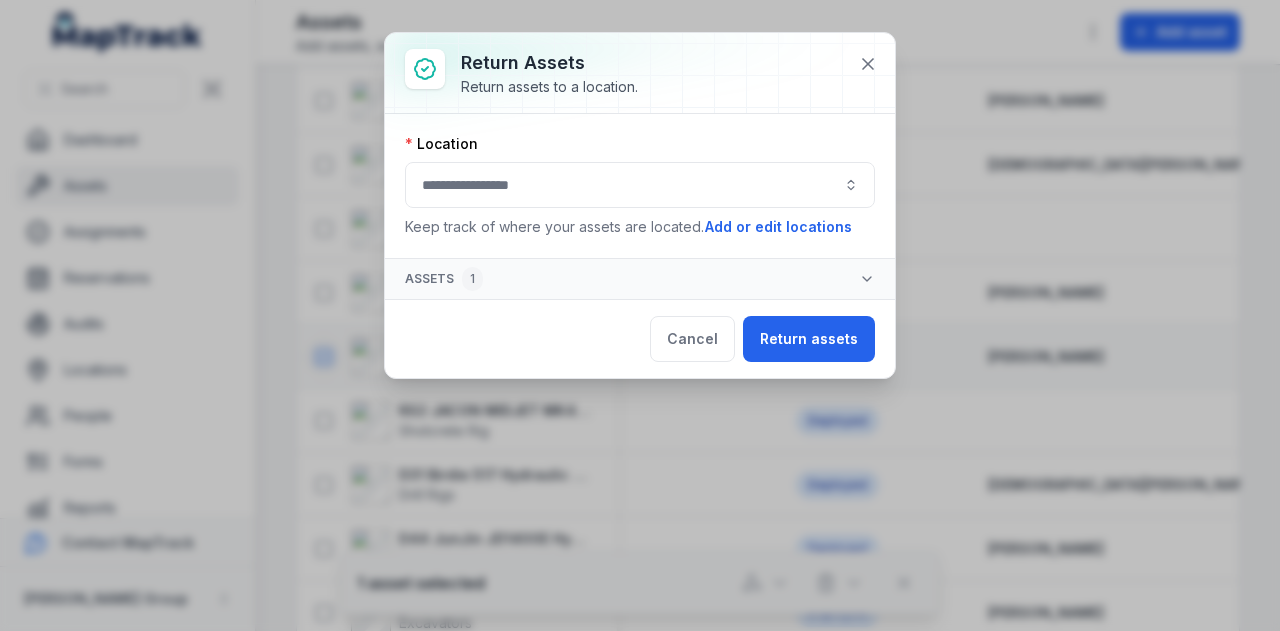 click at bounding box center (640, 185) 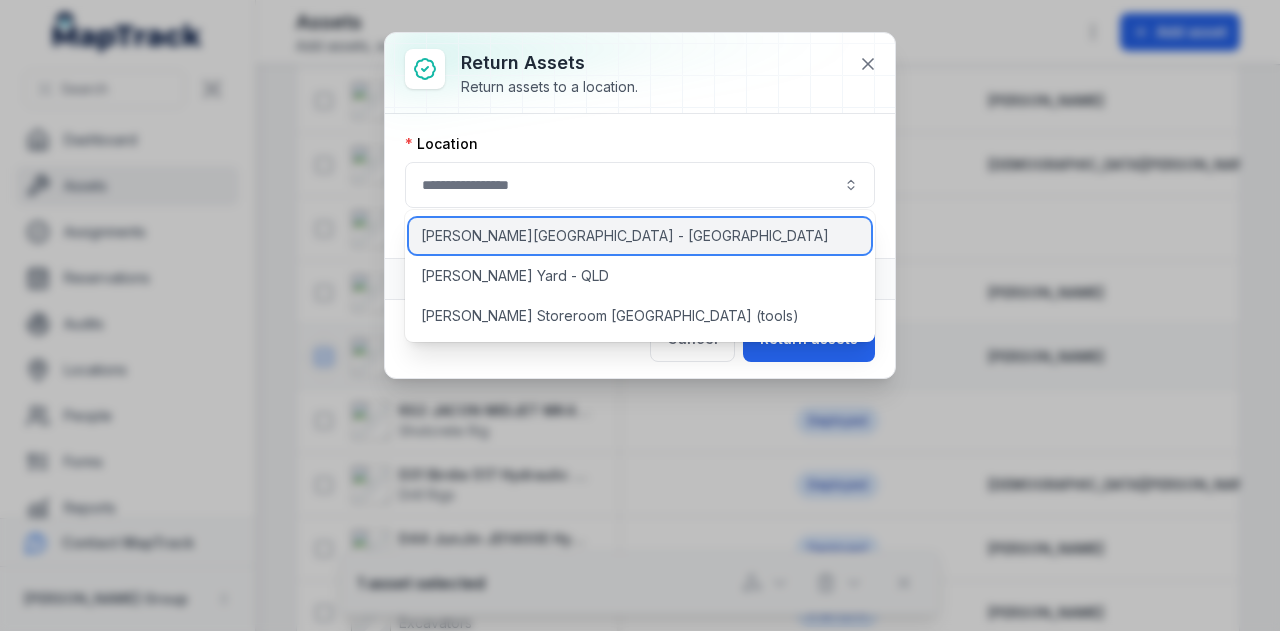 click on "[PERSON_NAME][GEOGRAPHIC_DATA] - [GEOGRAPHIC_DATA]" at bounding box center [640, 236] 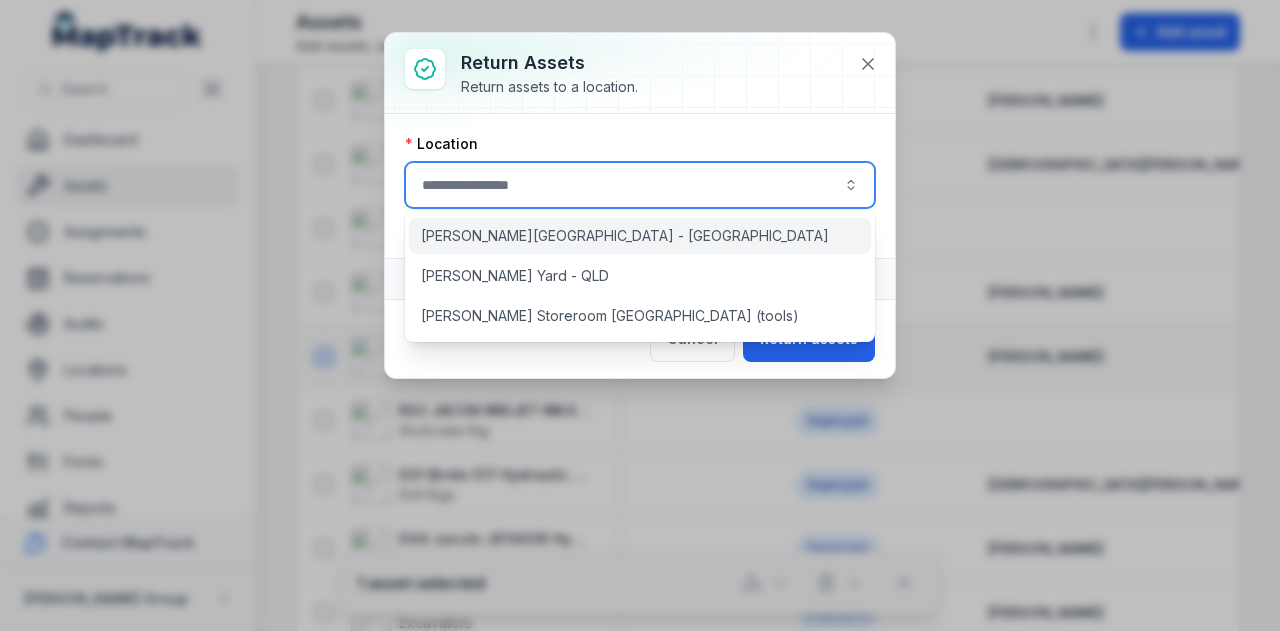 type on "**********" 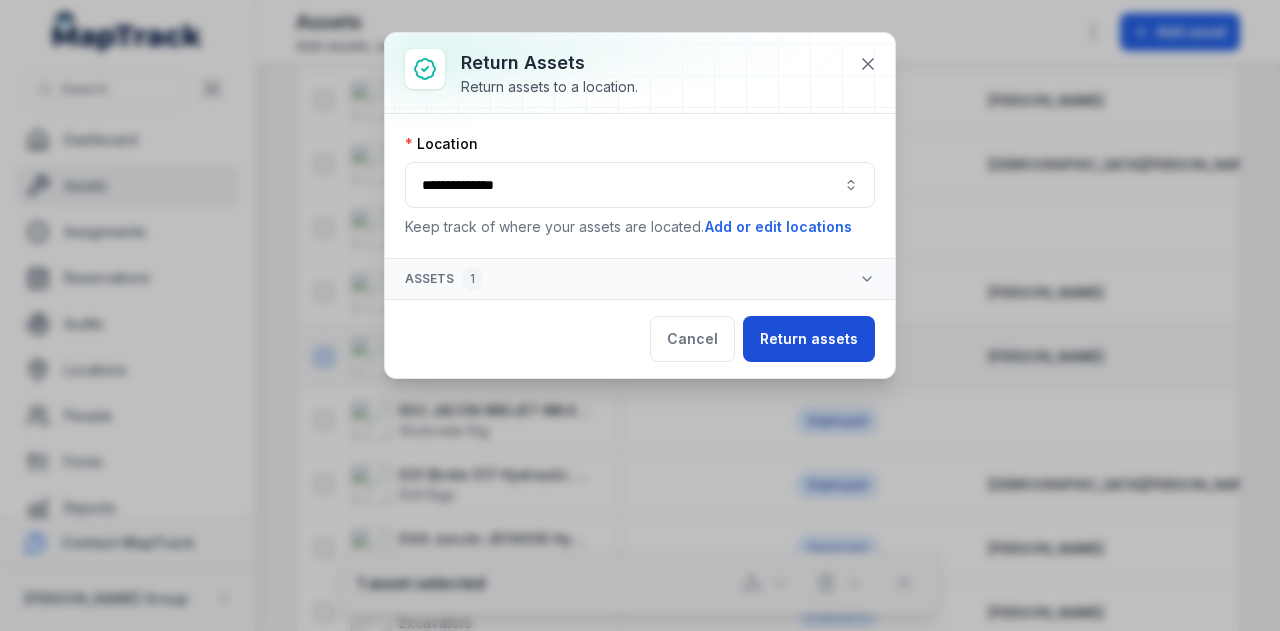 click on "Return assets" at bounding box center (809, 339) 